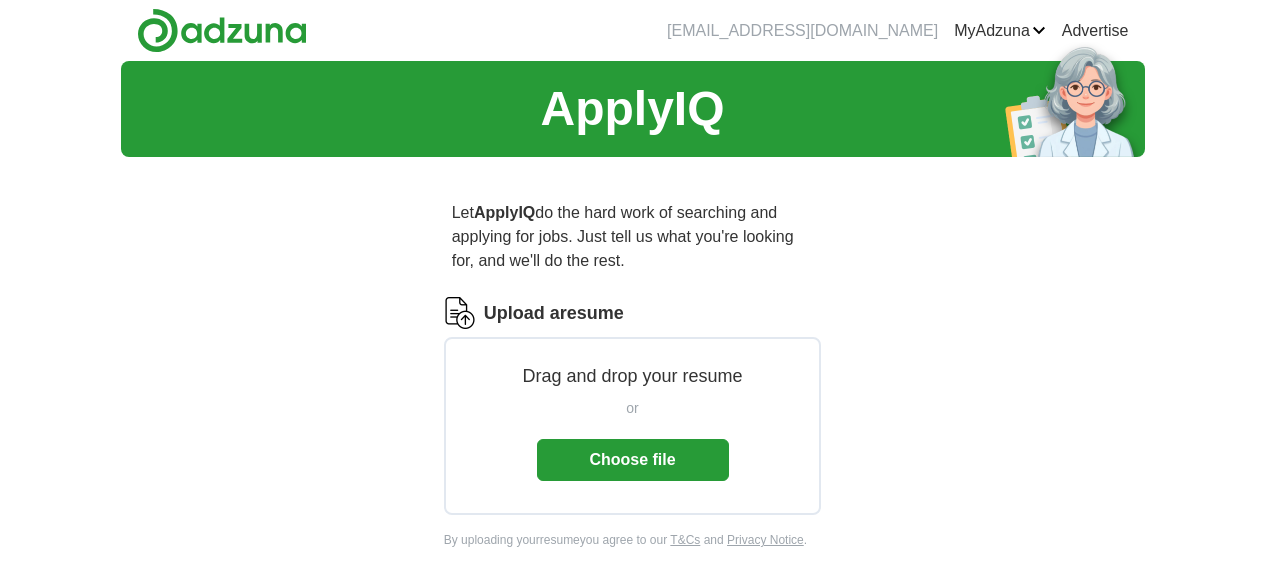 scroll, scrollTop: 0, scrollLeft: 0, axis: both 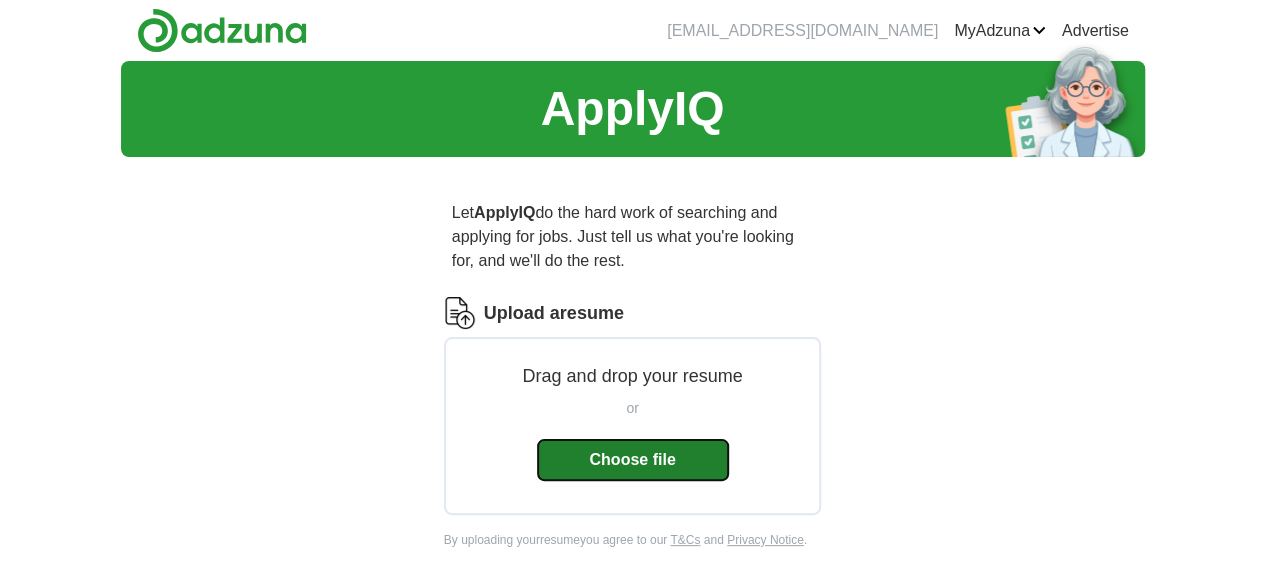 click on "Choose file" at bounding box center (633, 460) 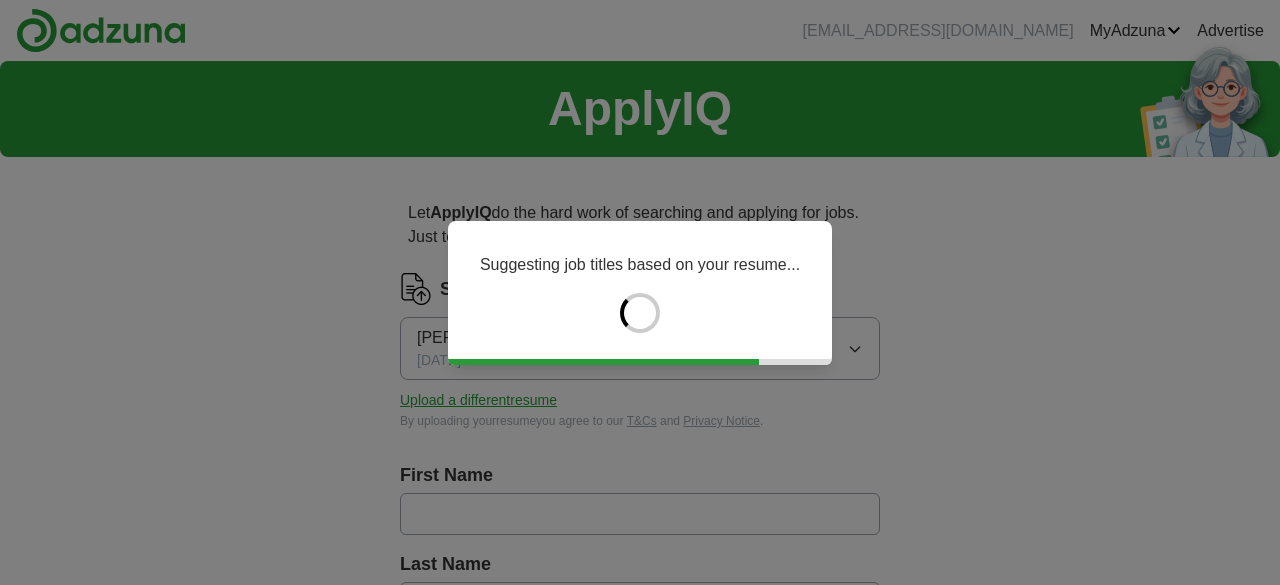 type on "*******" 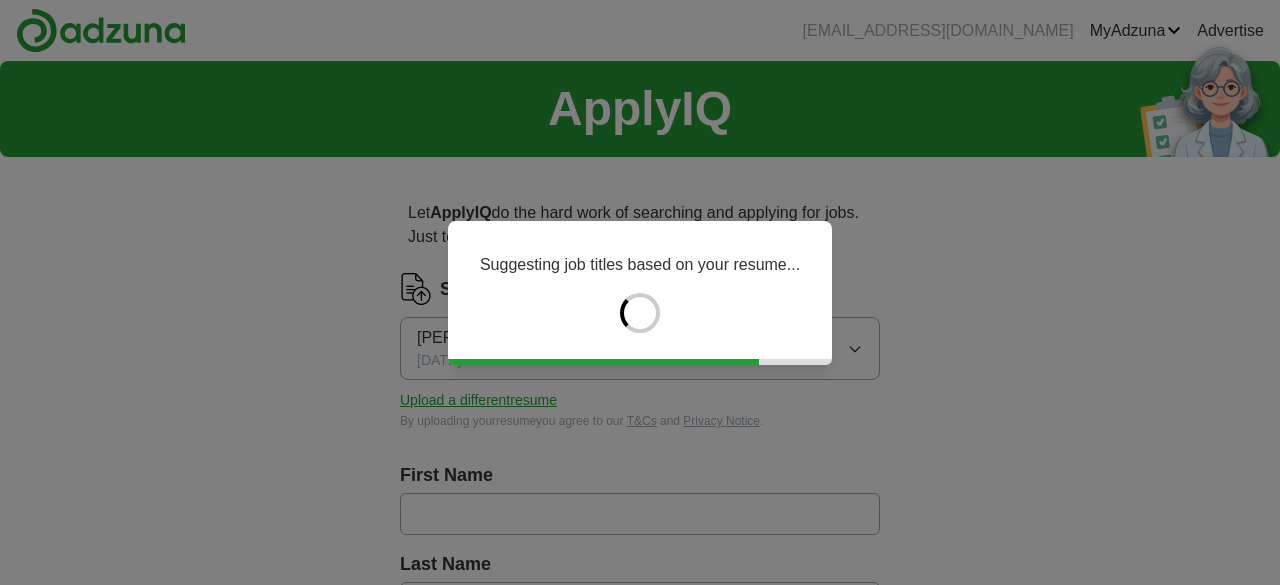 type on "********" 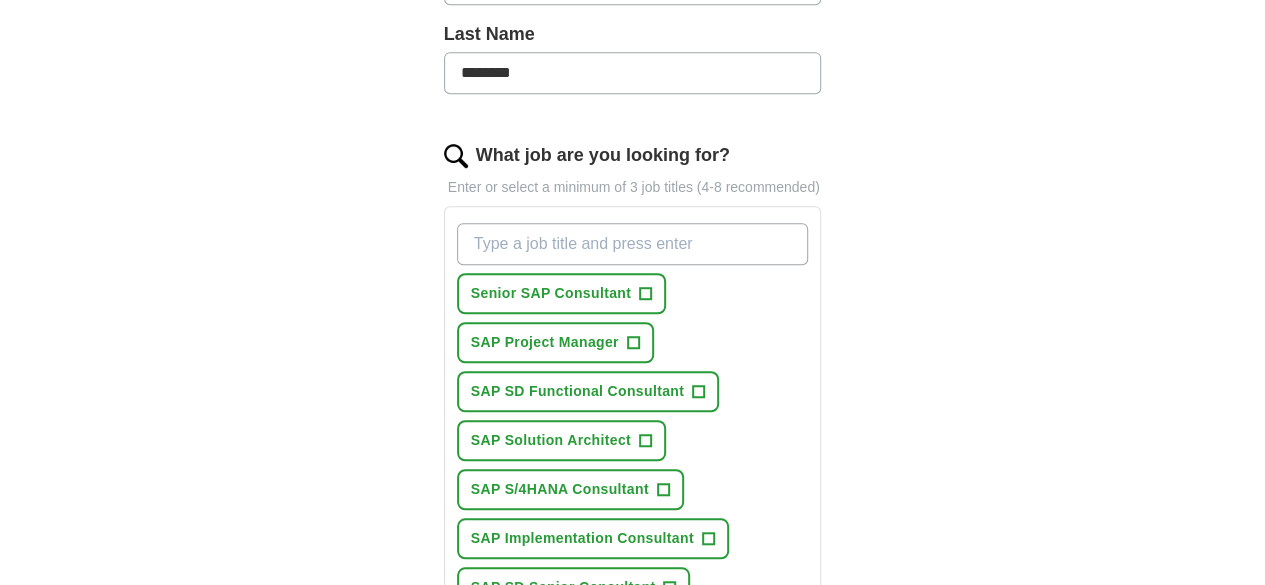 scroll, scrollTop: 552, scrollLeft: 0, axis: vertical 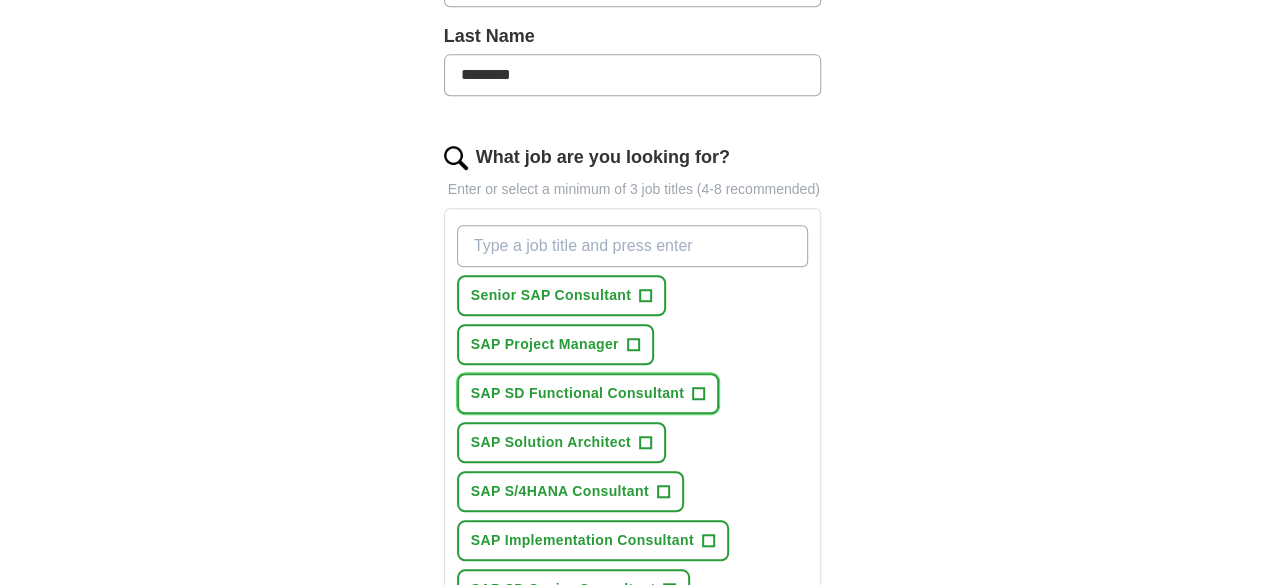 click on "+" at bounding box center [698, 393] 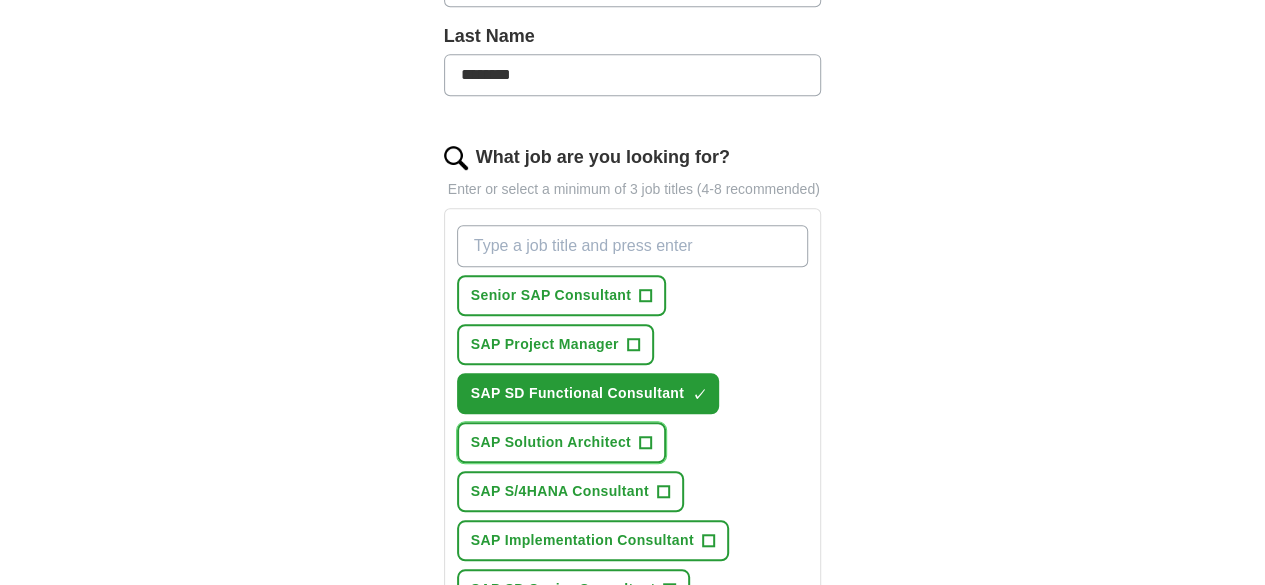 click on "+" at bounding box center (645, 443) 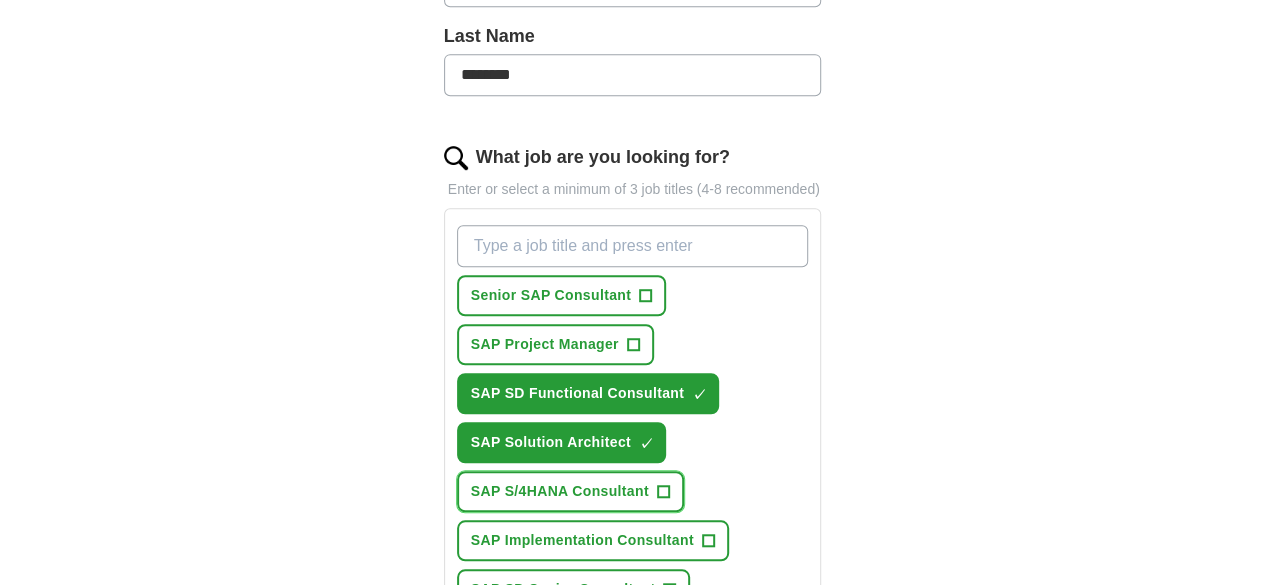 click on "SAP S/4HANA Consultant +" at bounding box center (570, 491) 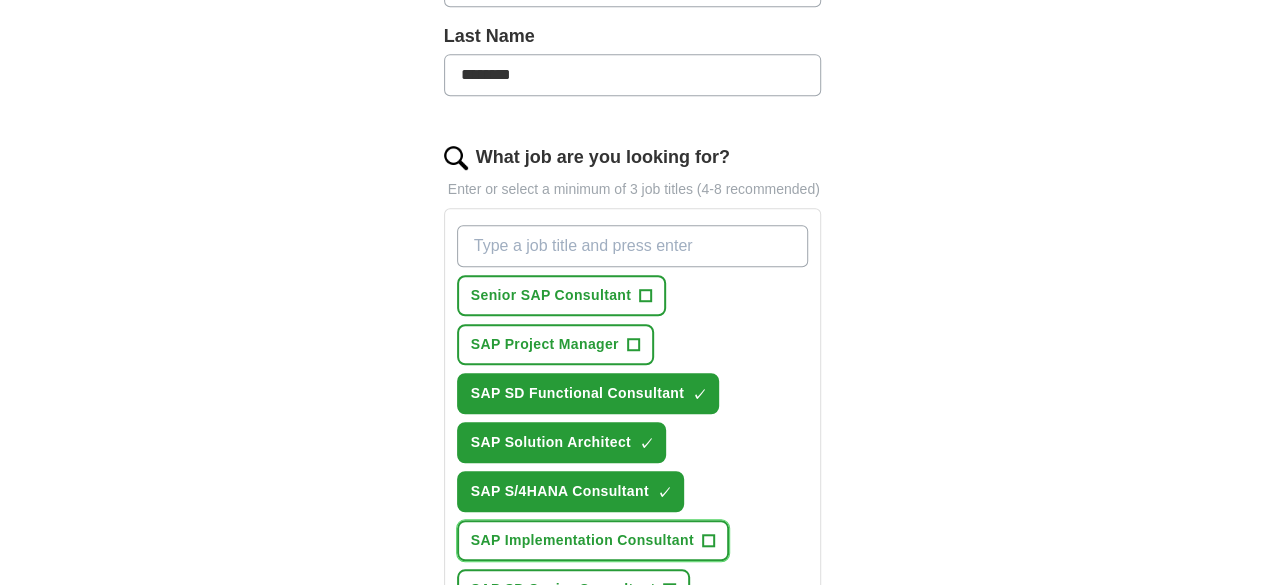 click on "SAP Implementation Consultant" at bounding box center [582, 540] 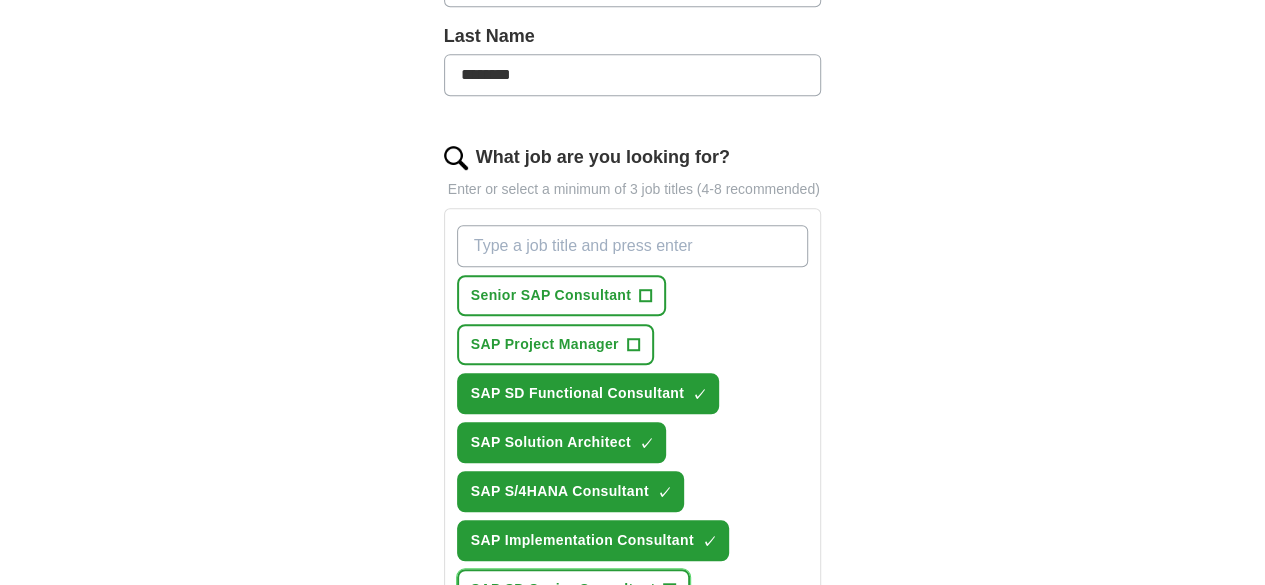 click on "+" at bounding box center (669, 589) 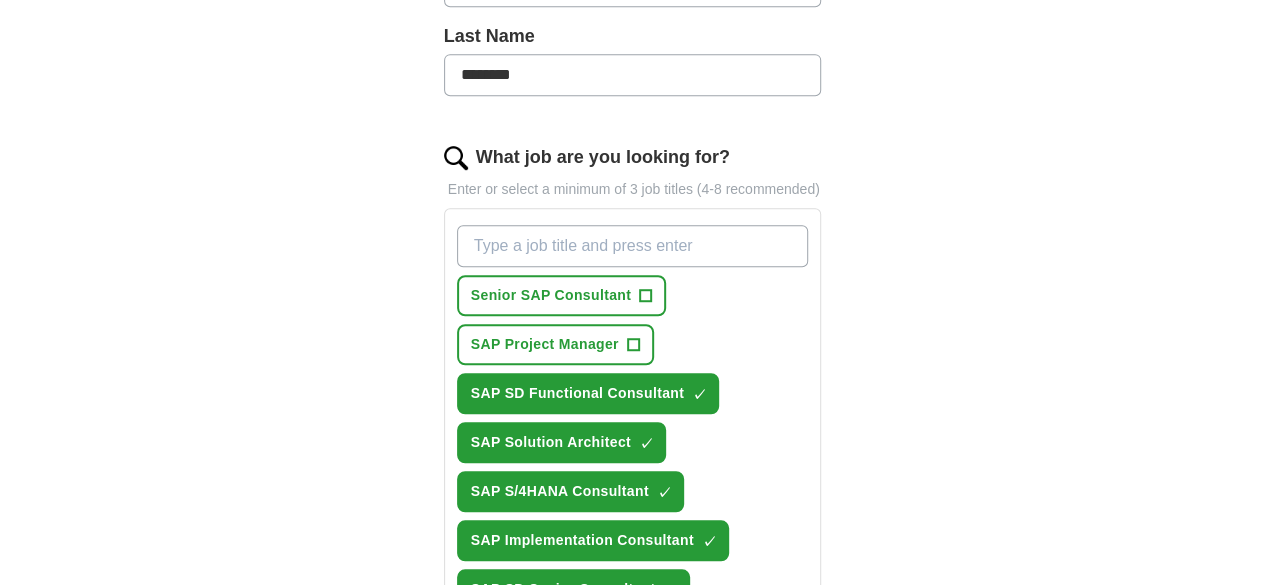 click on "SAP OTC Consultant" at bounding box center (543, 638) 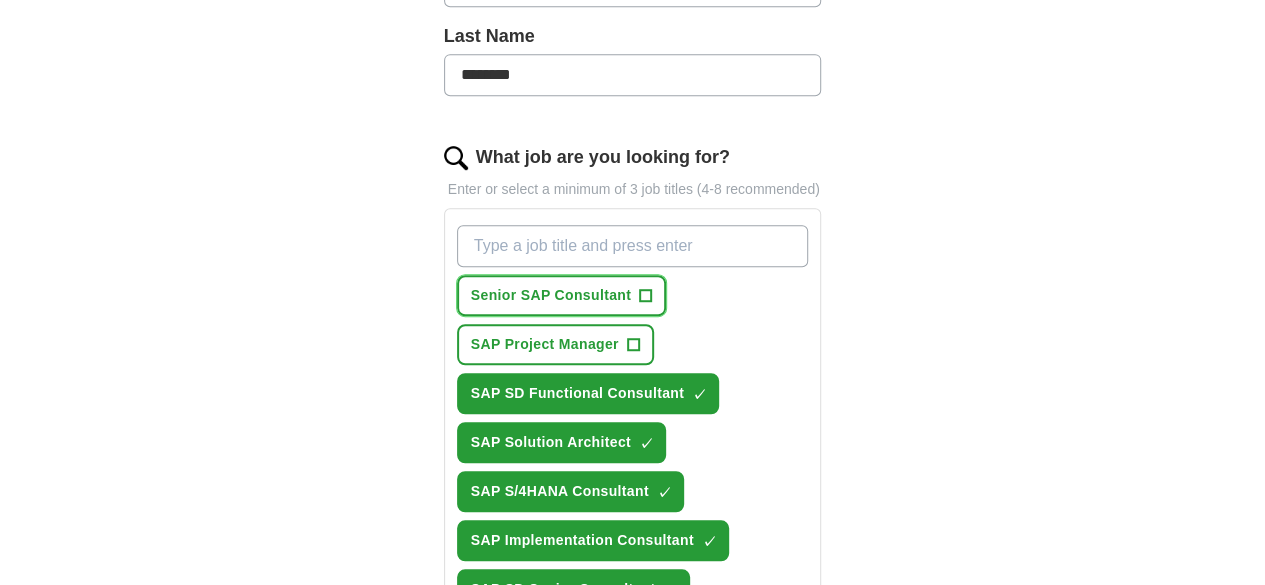 click on "Senior SAP Consultant" at bounding box center [551, 295] 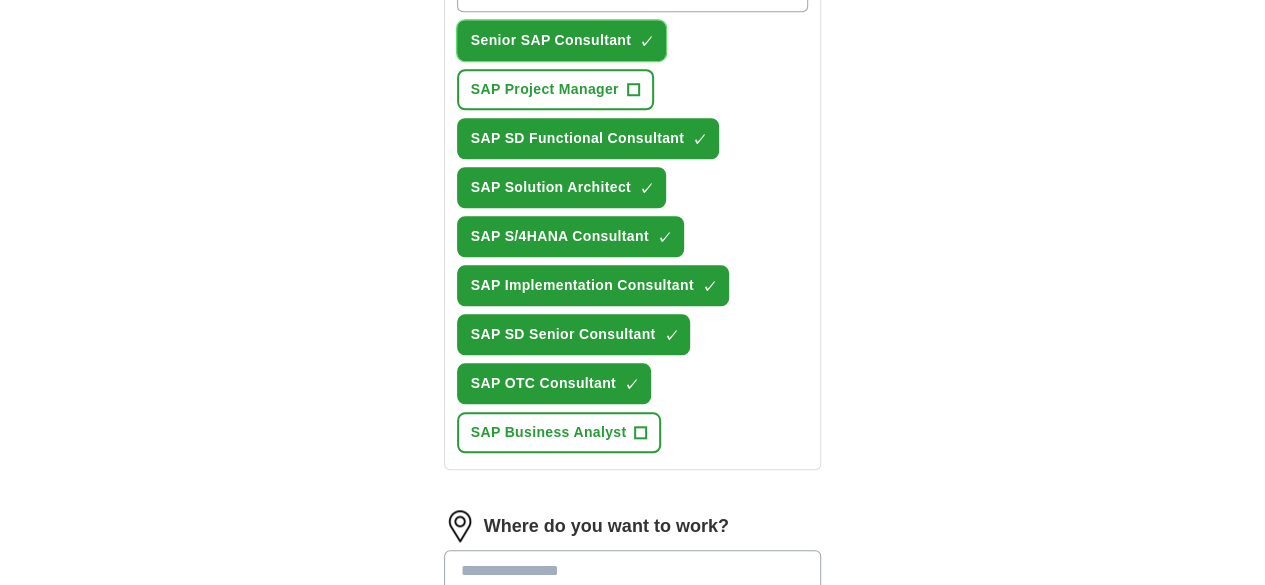 scroll, scrollTop: 811, scrollLeft: 0, axis: vertical 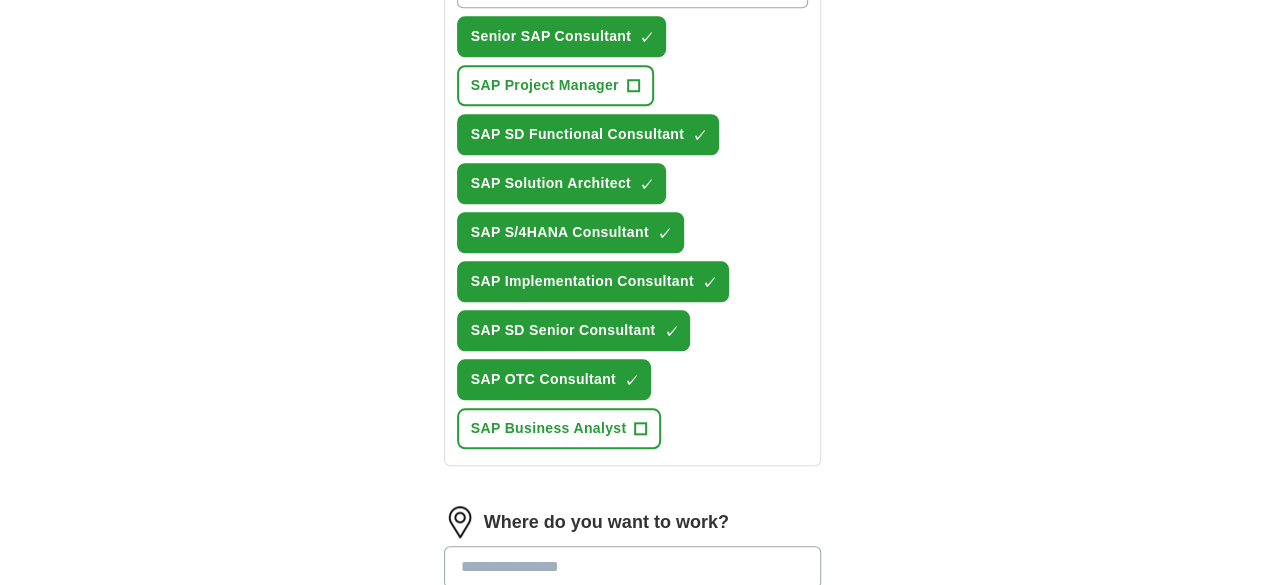 click at bounding box center (633, 567) 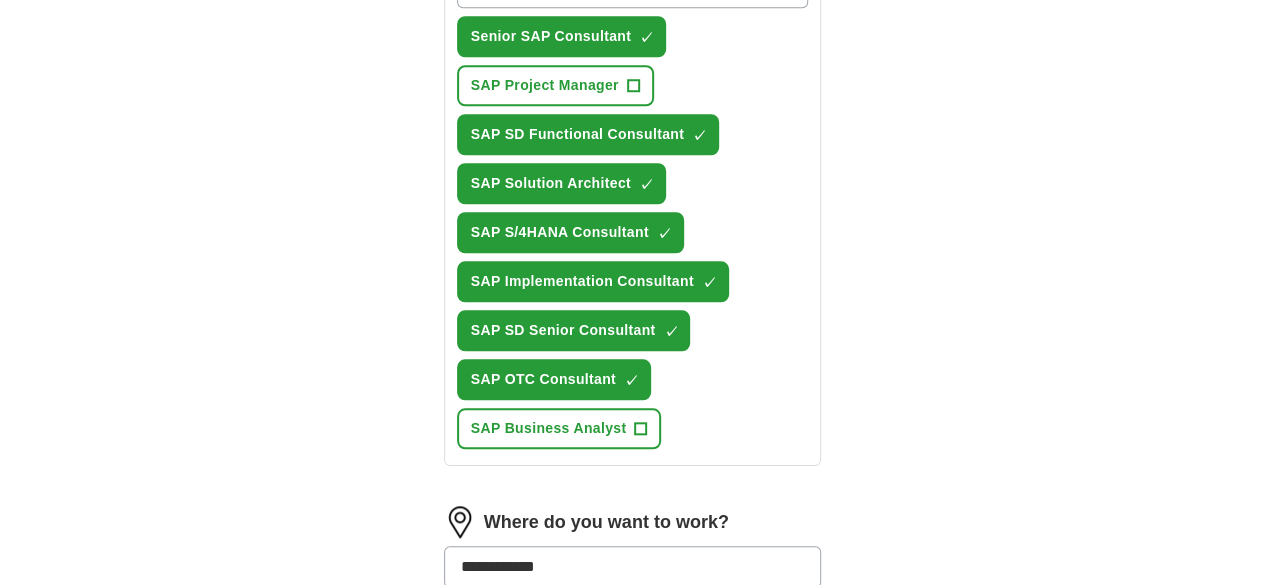 type on "**********" 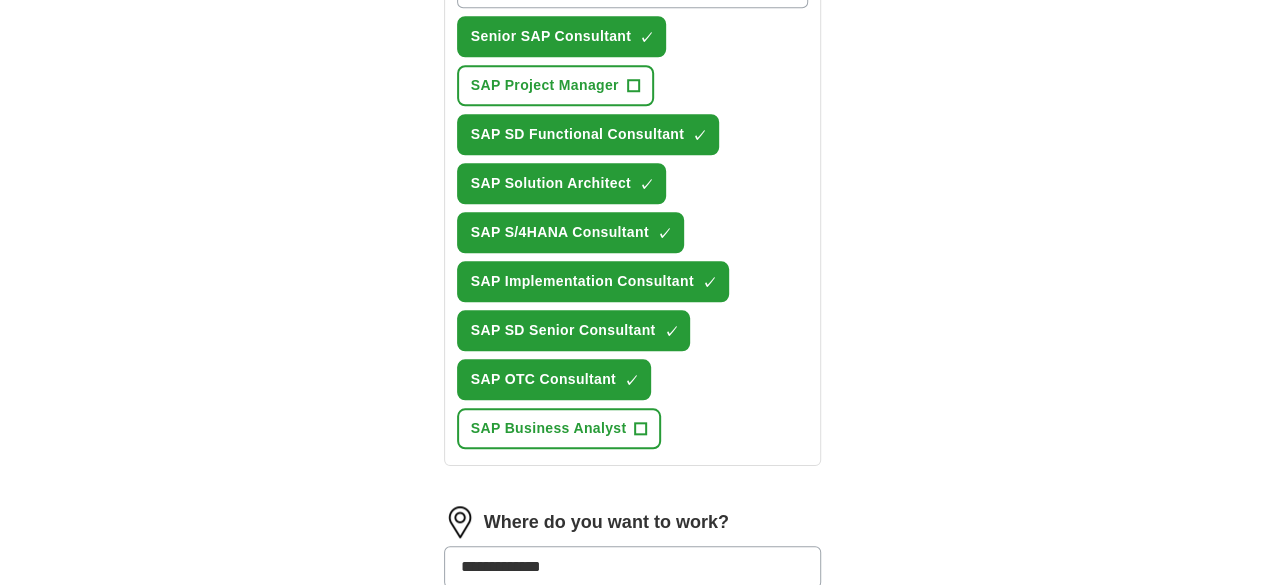 click on "US" at bounding box center [633, 617] 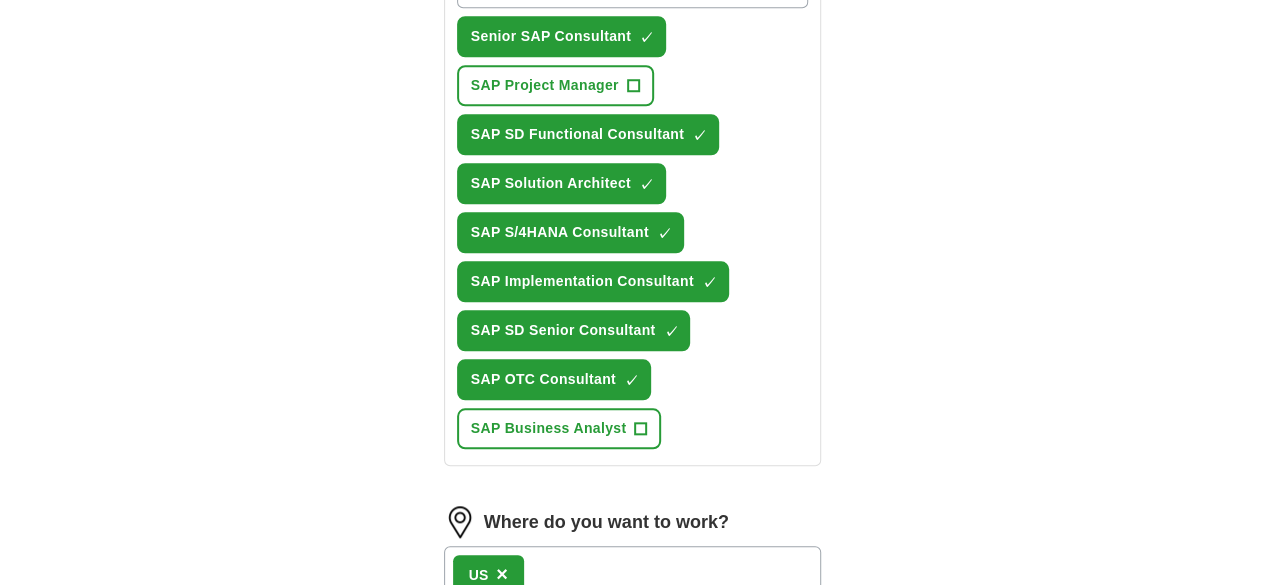 click 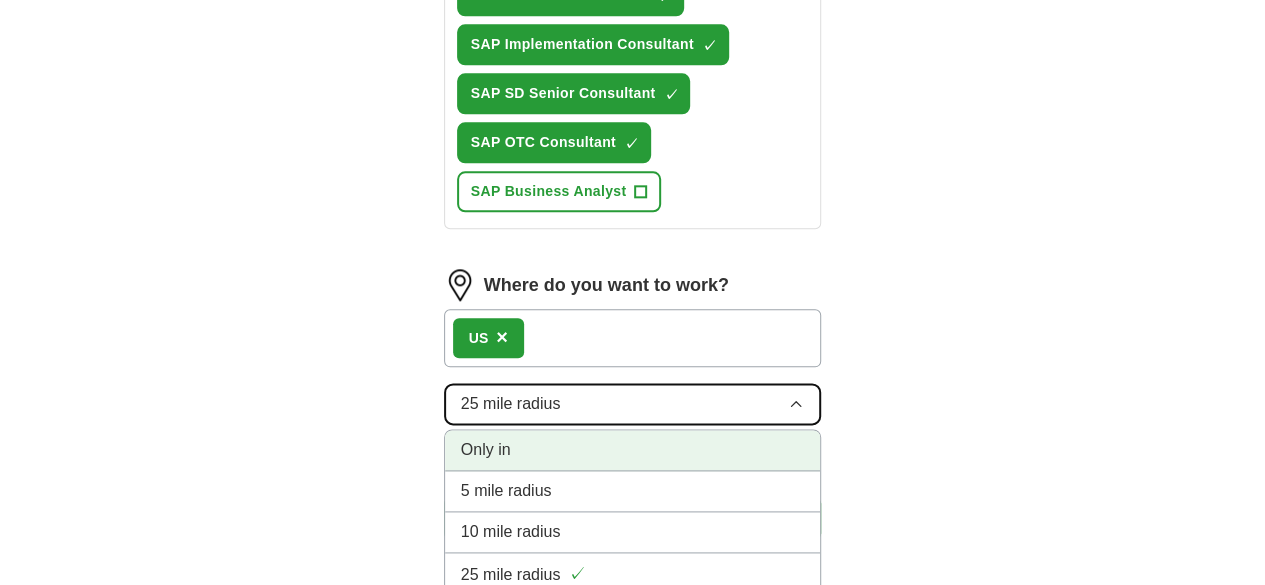 scroll, scrollTop: 1051, scrollLeft: 0, axis: vertical 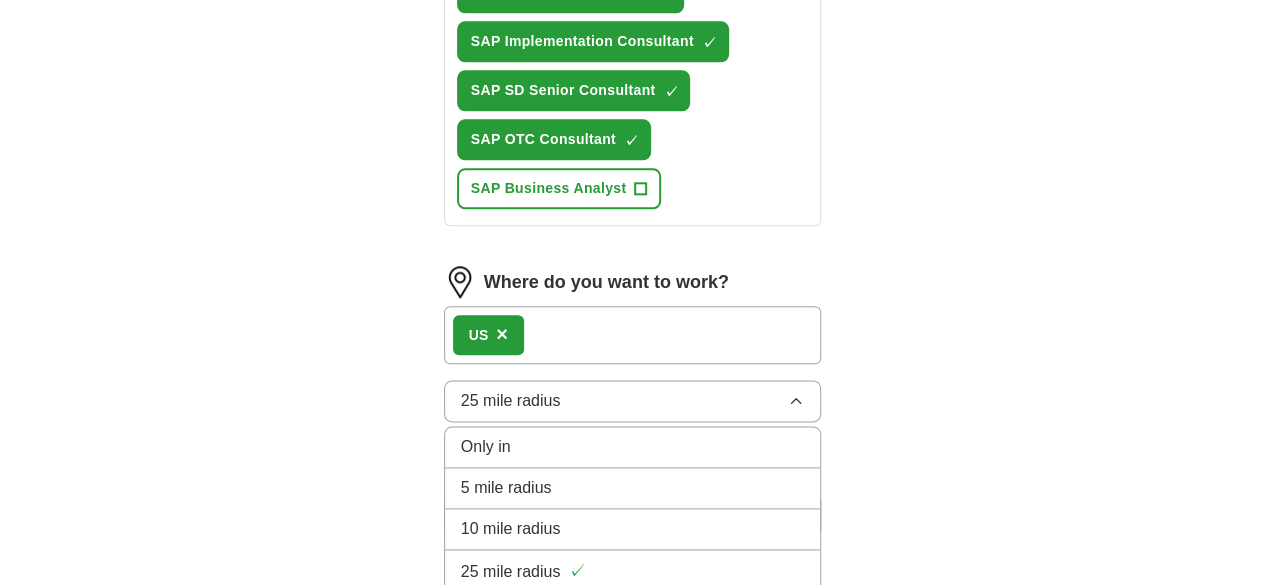 click on "100 mile radius" at bounding box center [515, 655] 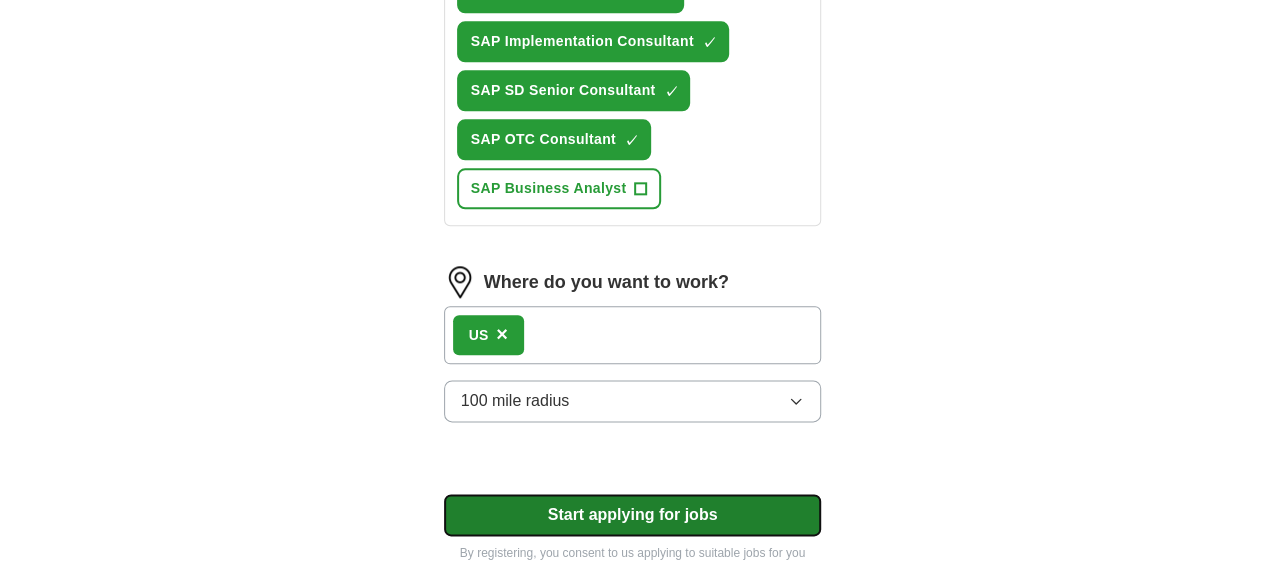 click on "Start applying for jobs" at bounding box center [633, 515] 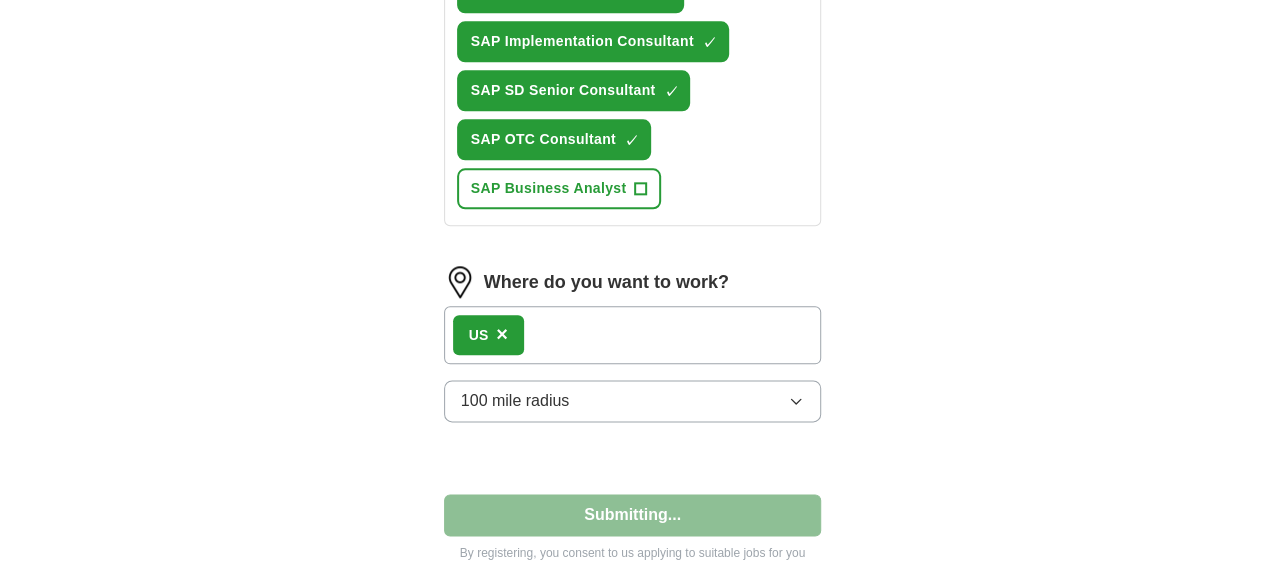 select on "**" 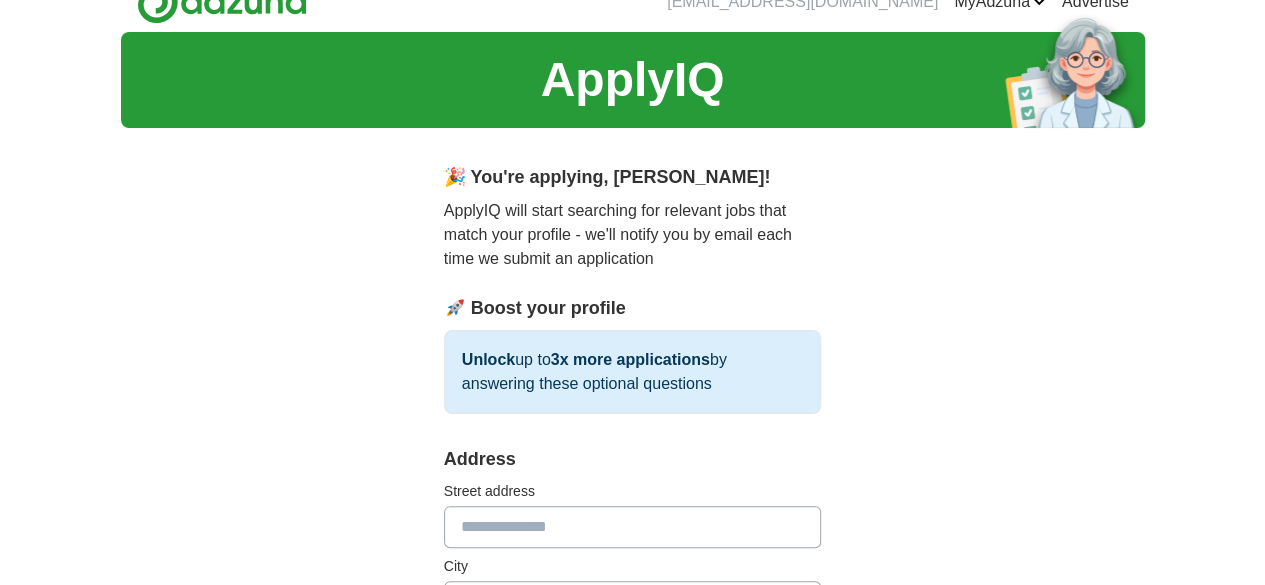 scroll, scrollTop: 0, scrollLeft: 0, axis: both 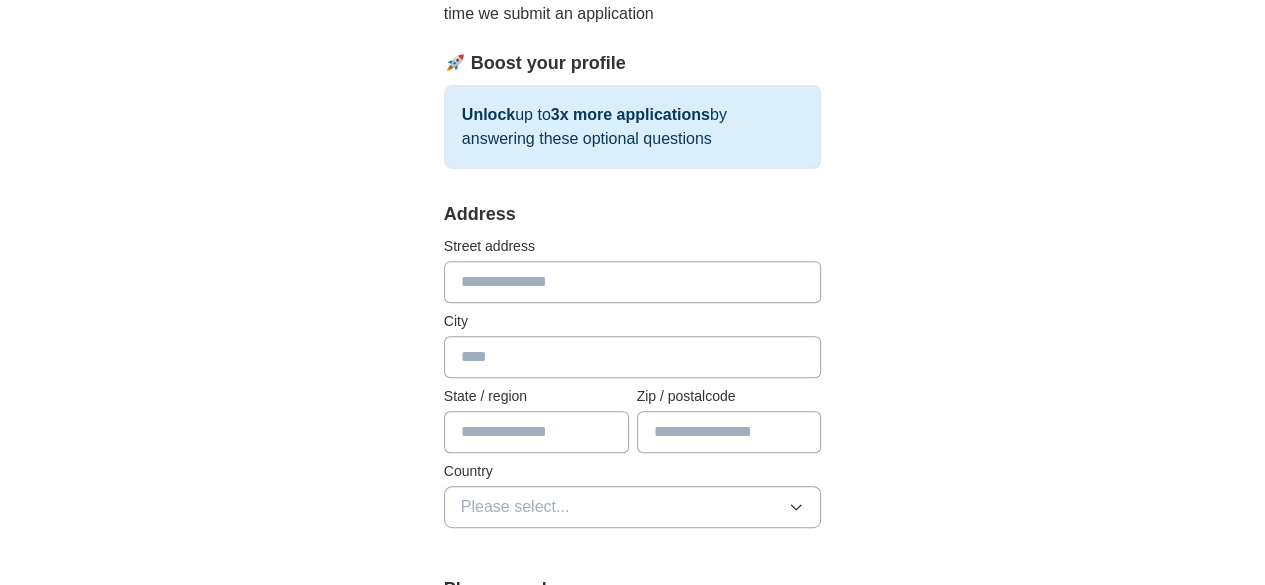 click at bounding box center (633, 282) 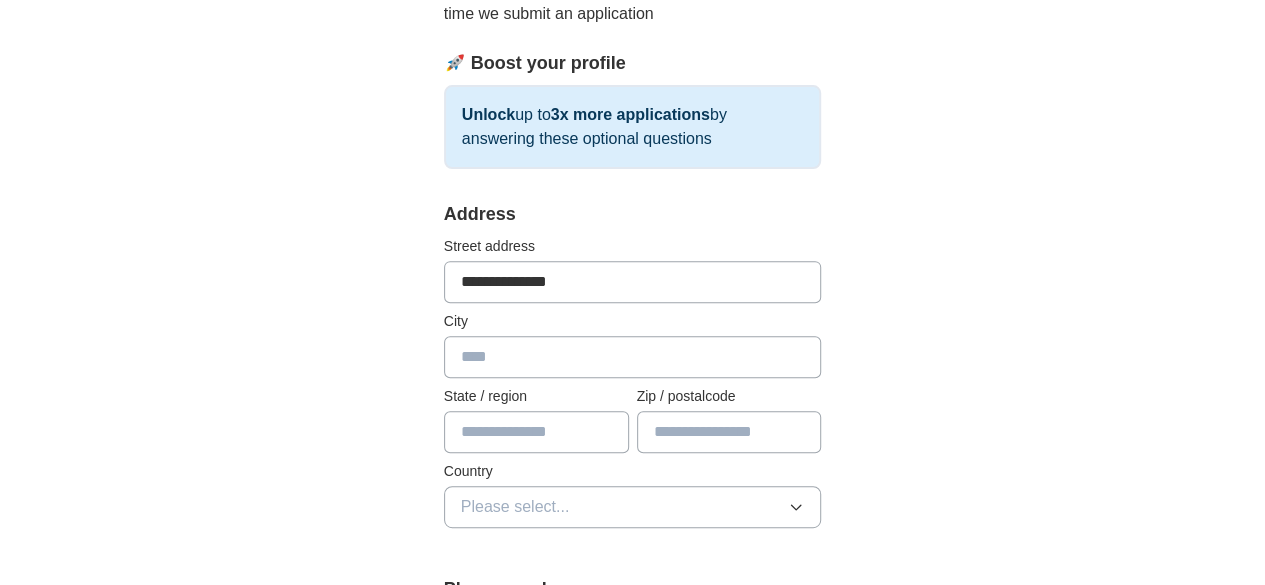 type on "**********" 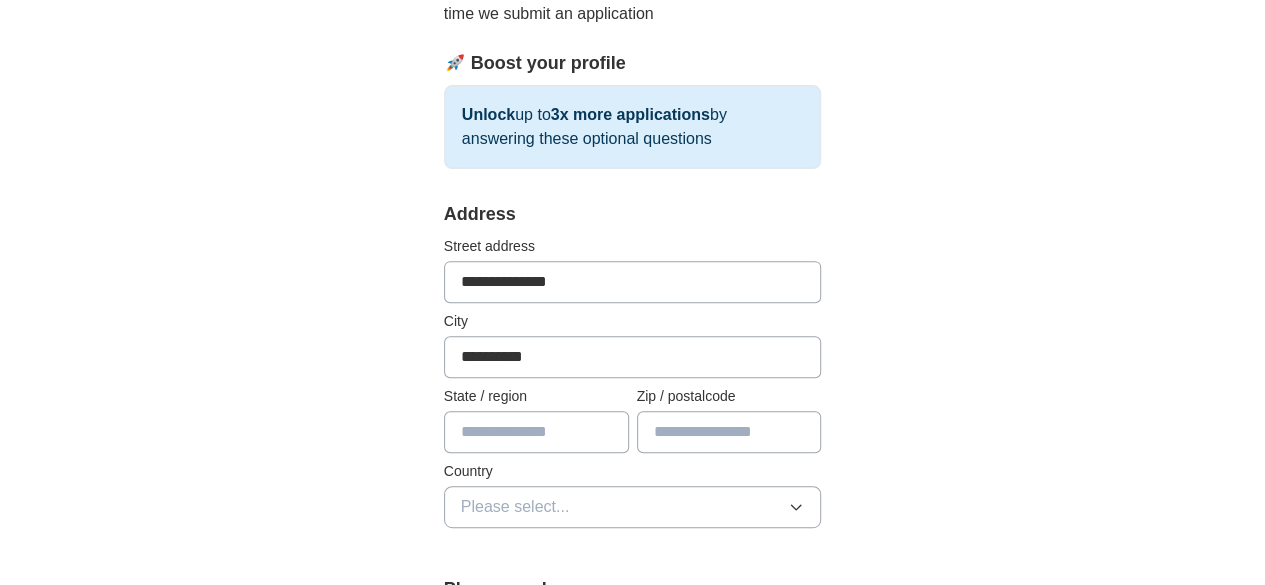type on "**********" 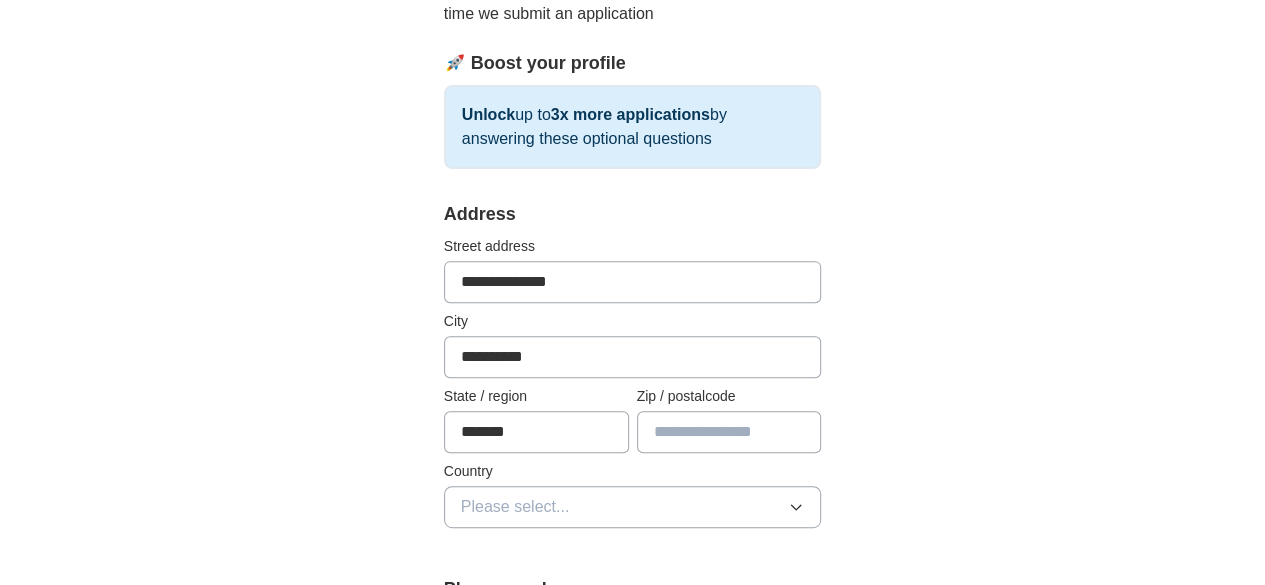 type on "*******" 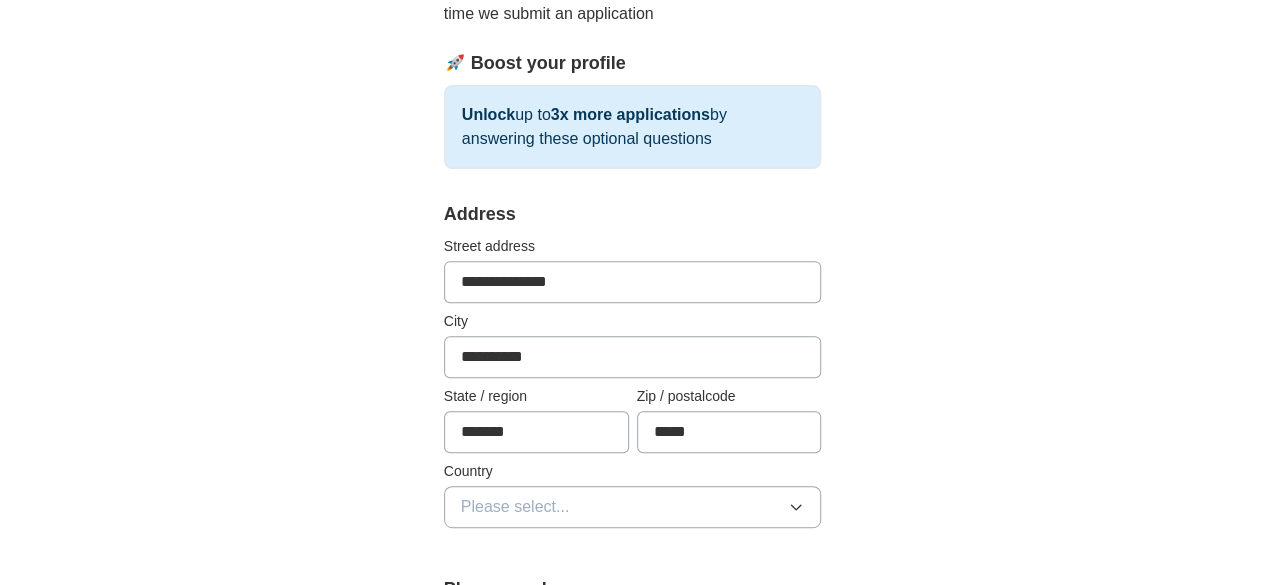 type on "*****" 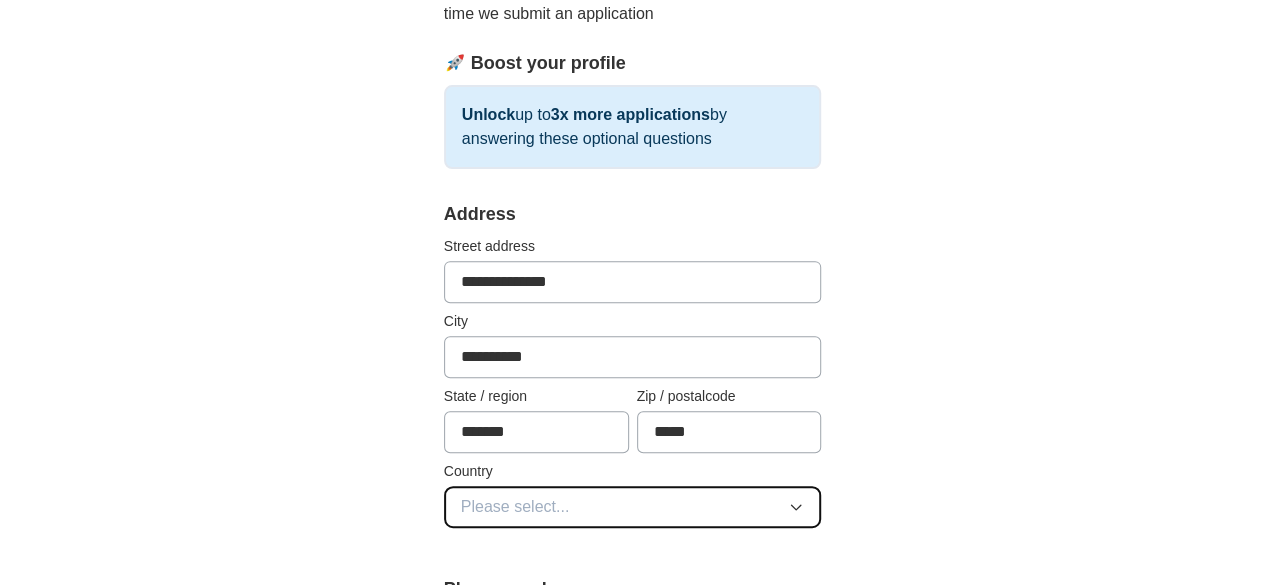 type 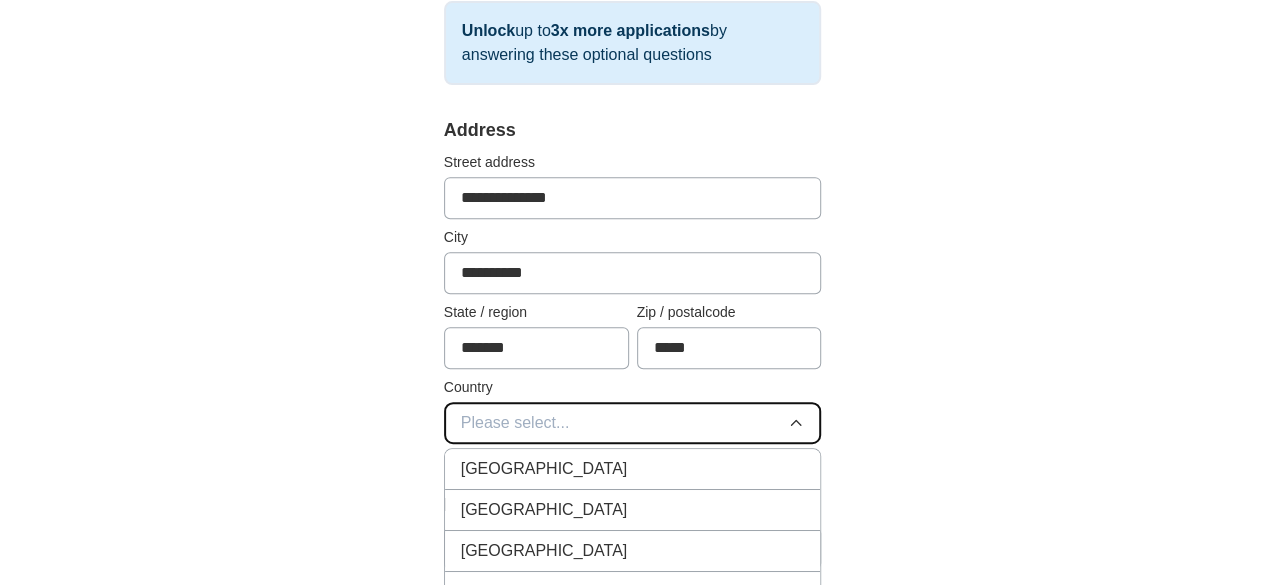 scroll, scrollTop: 354, scrollLeft: 0, axis: vertical 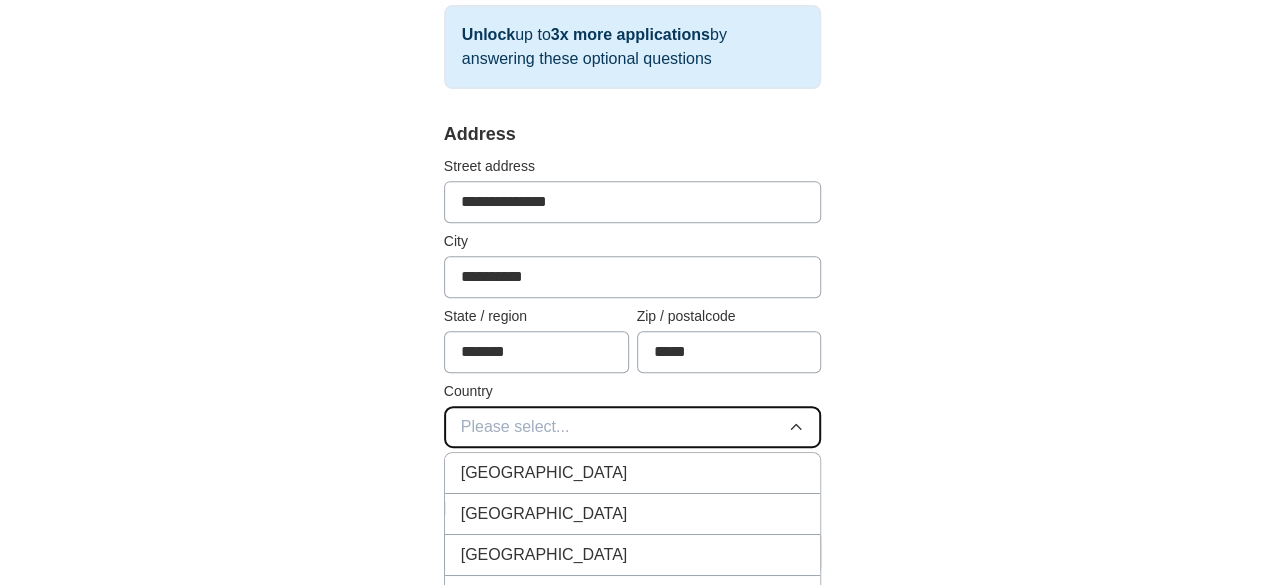 click on "Please select..." at bounding box center (633, 427) 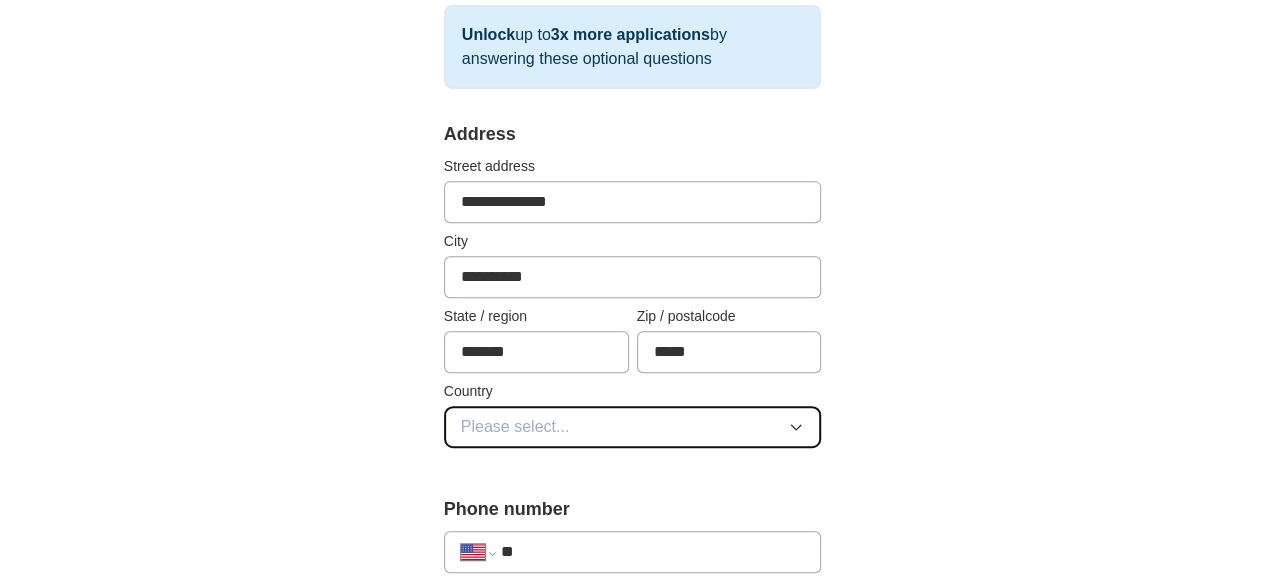 click on "Please select..." at bounding box center [633, 427] 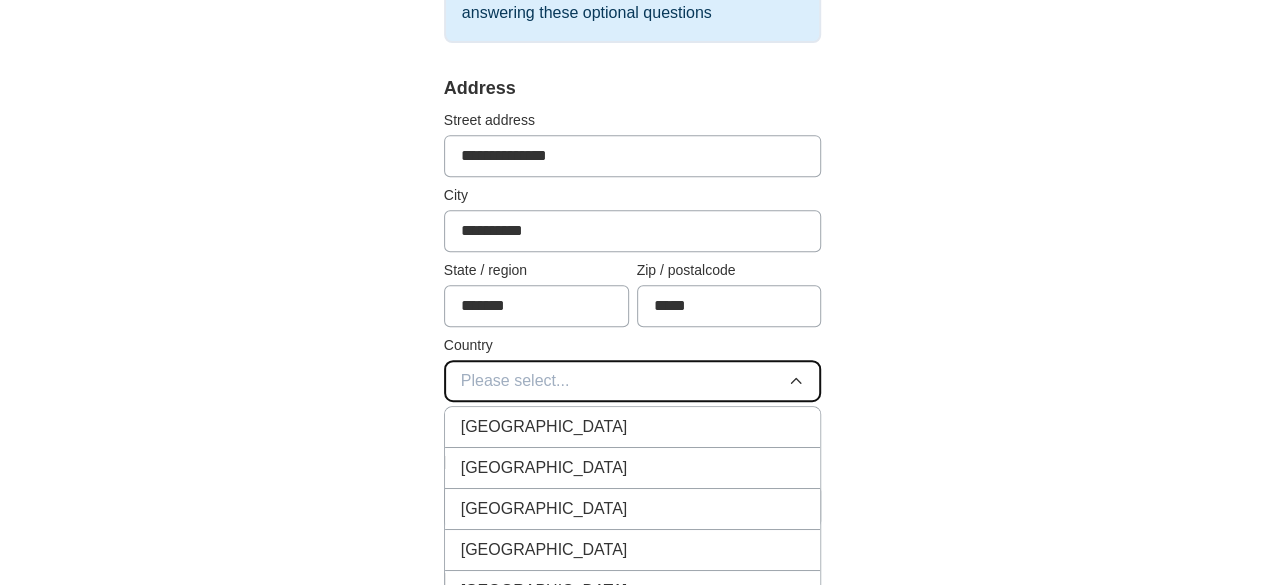 scroll, scrollTop: 434, scrollLeft: 0, axis: vertical 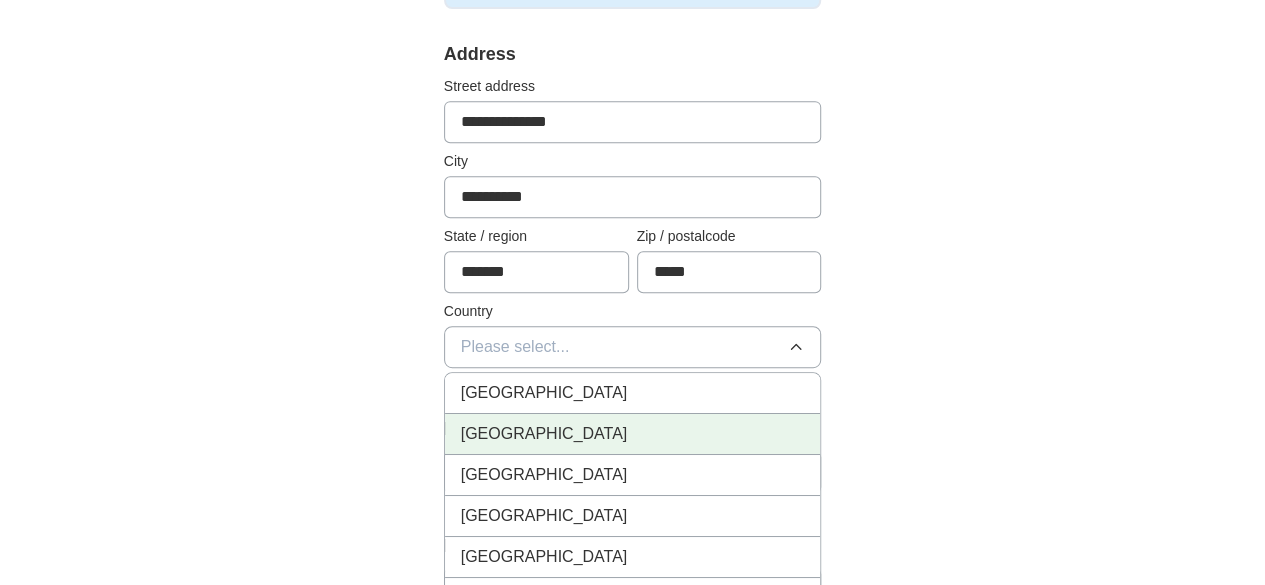 click on "[GEOGRAPHIC_DATA]" at bounding box center (544, 434) 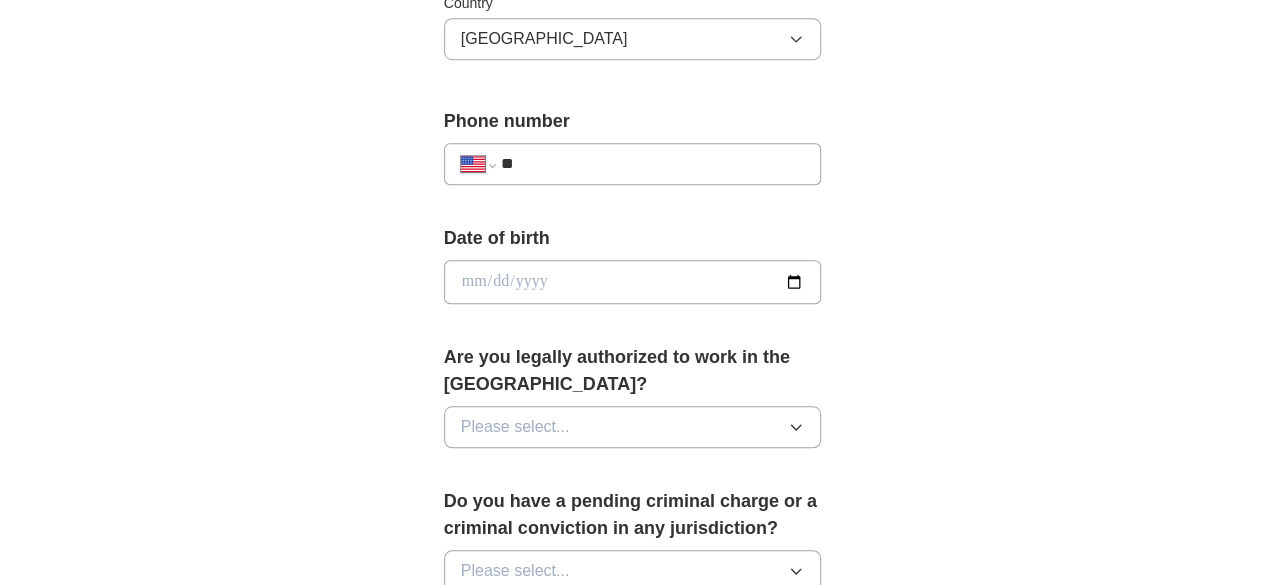 scroll, scrollTop: 760, scrollLeft: 0, axis: vertical 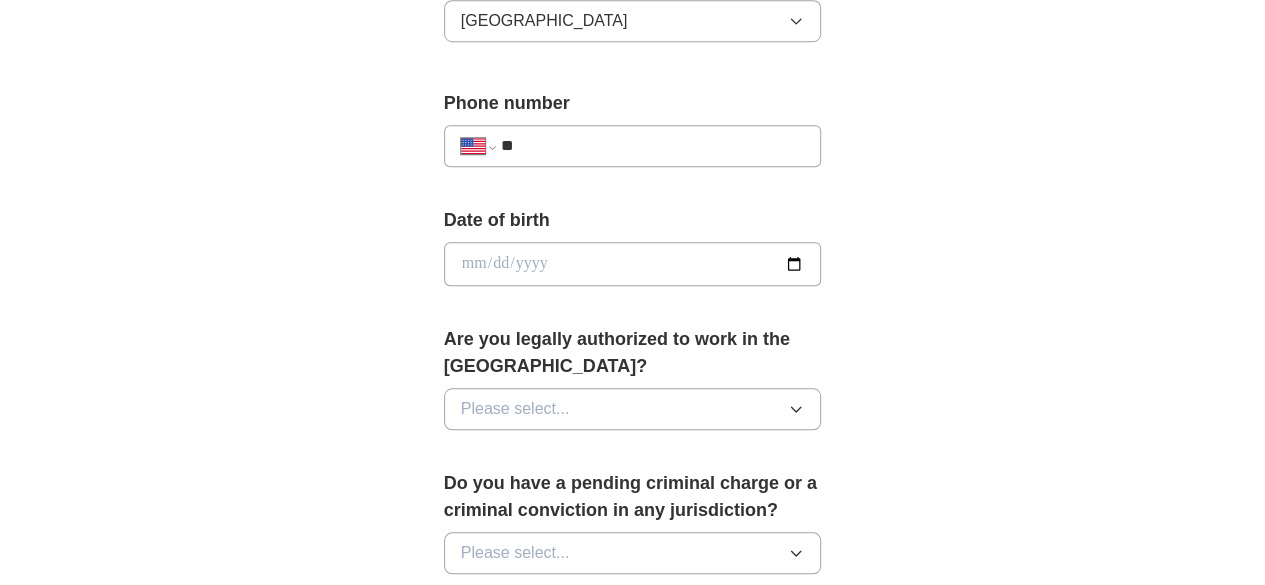 click on "**" at bounding box center [653, 146] 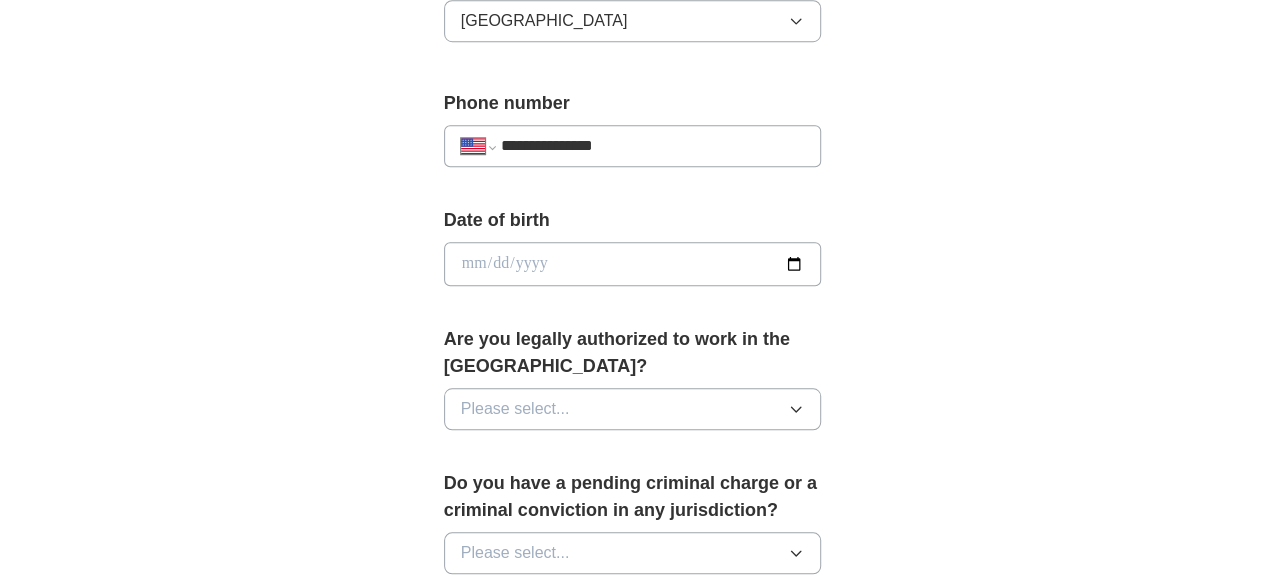 type on "**********" 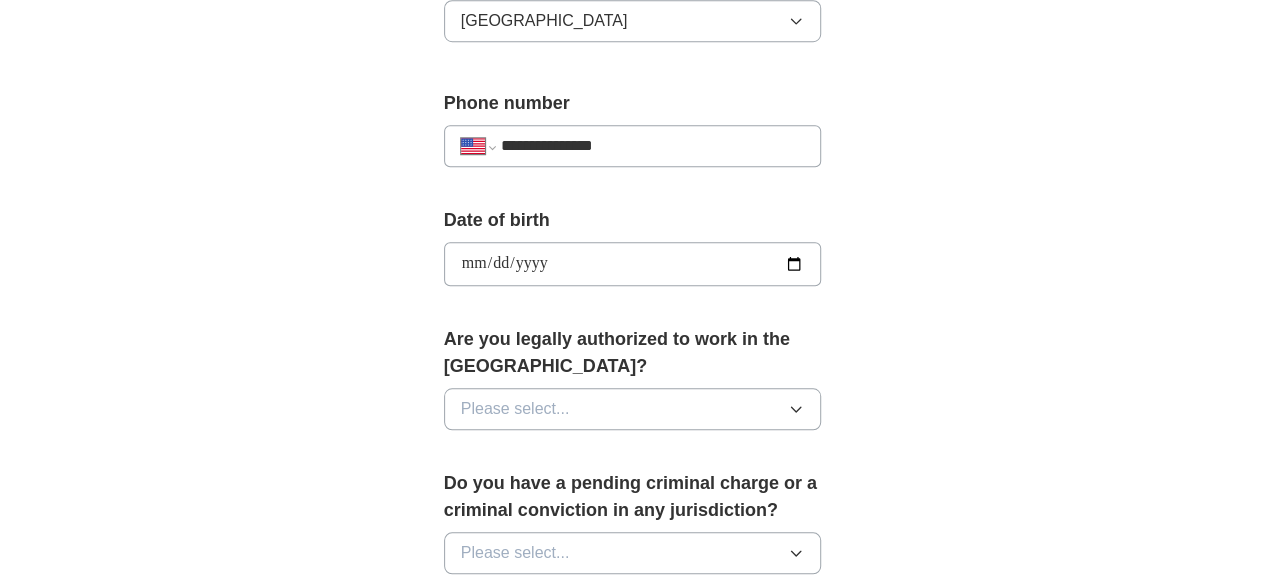 type on "**********" 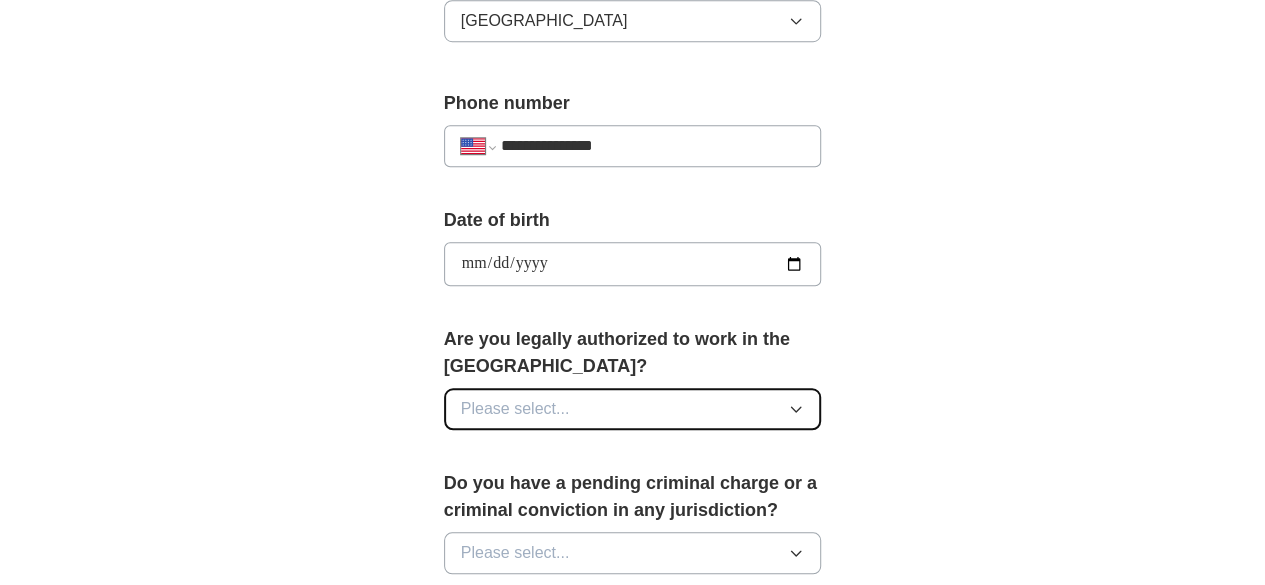 click 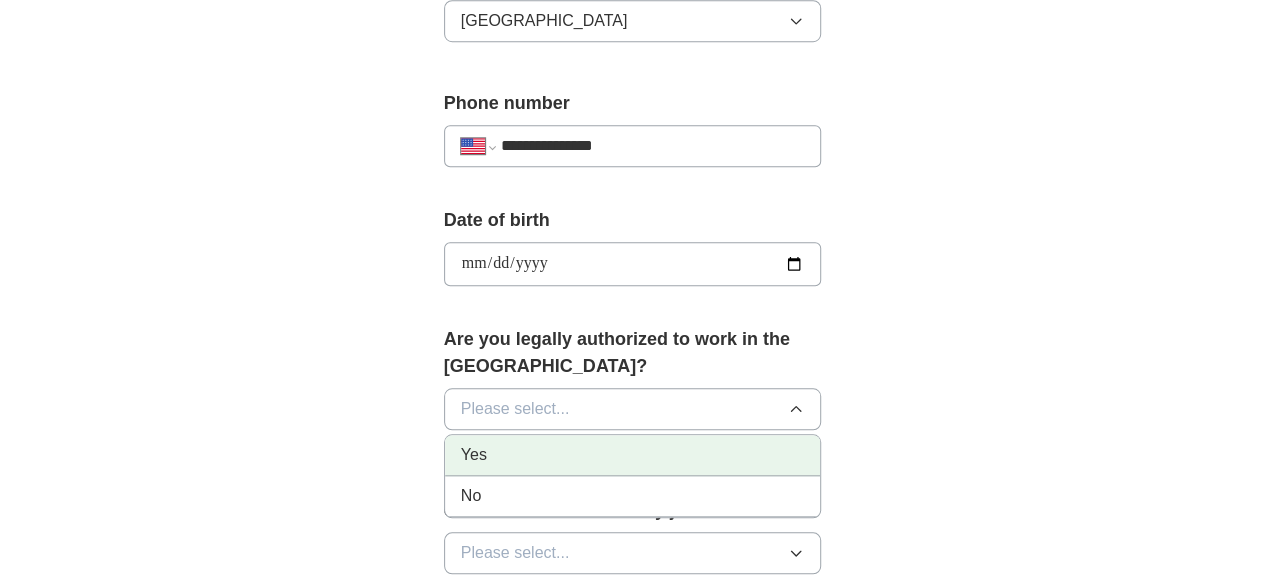 click on "Yes" at bounding box center (633, 455) 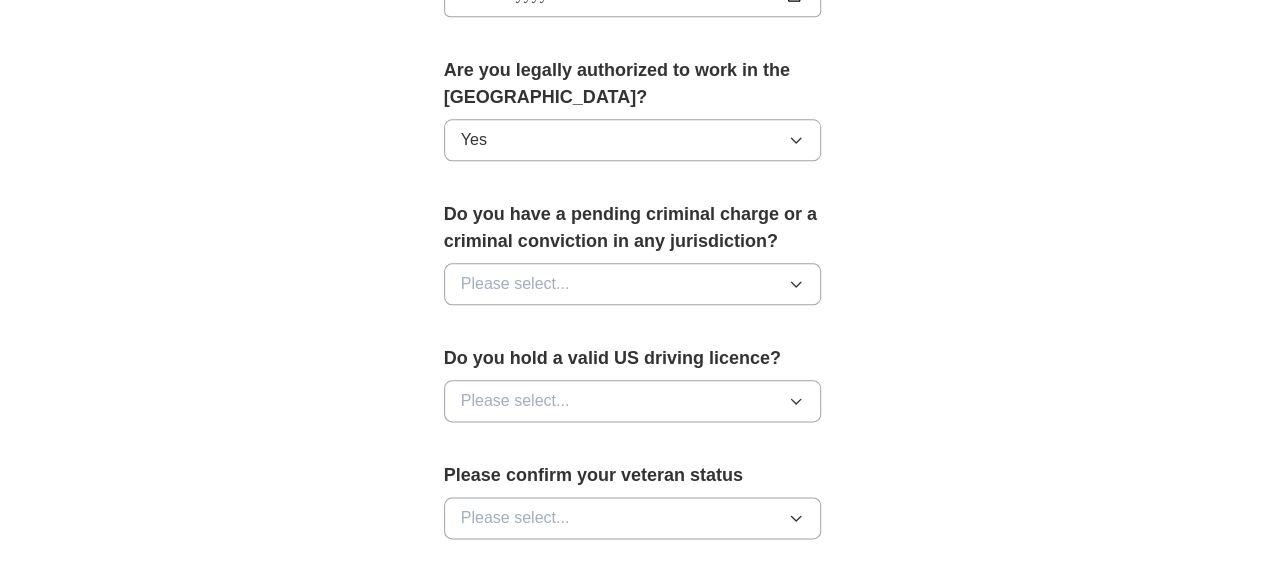 scroll, scrollTop: 1059, scrollLeft: 0, axis: vertical 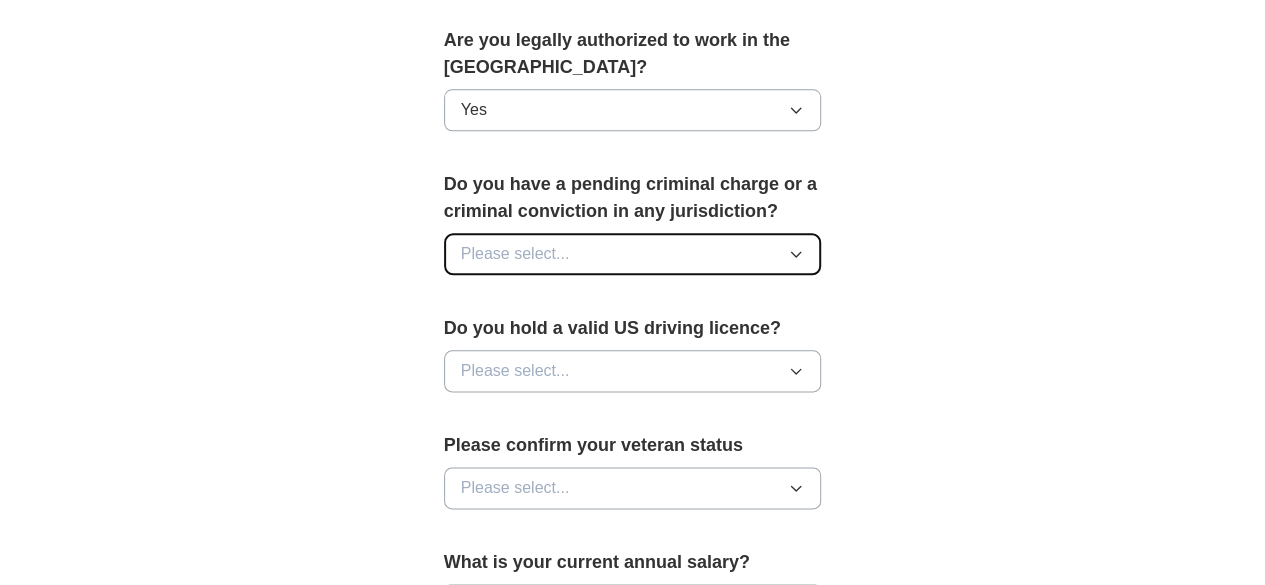 click on "Please select..." at bounding box center [633, 254] 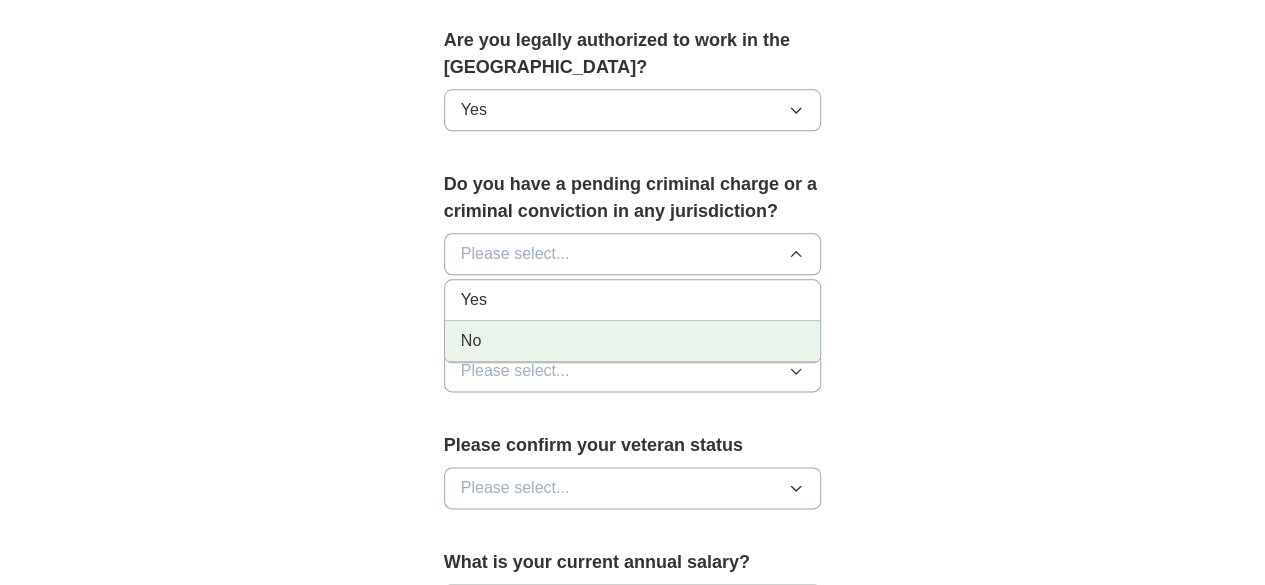 click on "No" at bounding box center [633, 341] 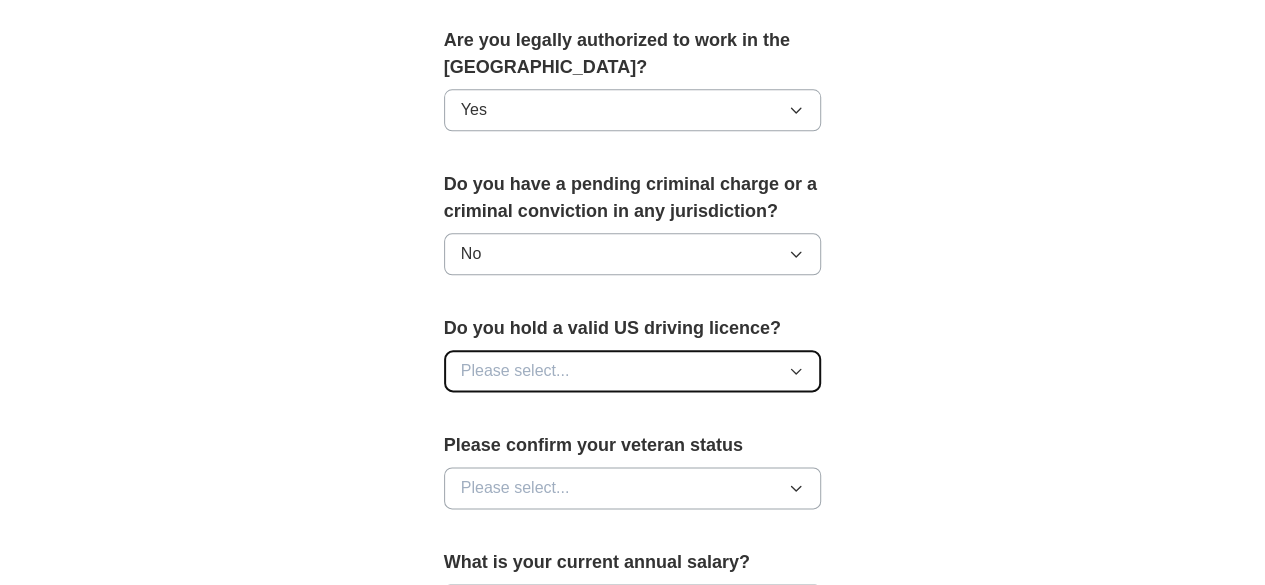 click on "Please select..." at bounding box center [633, 371] 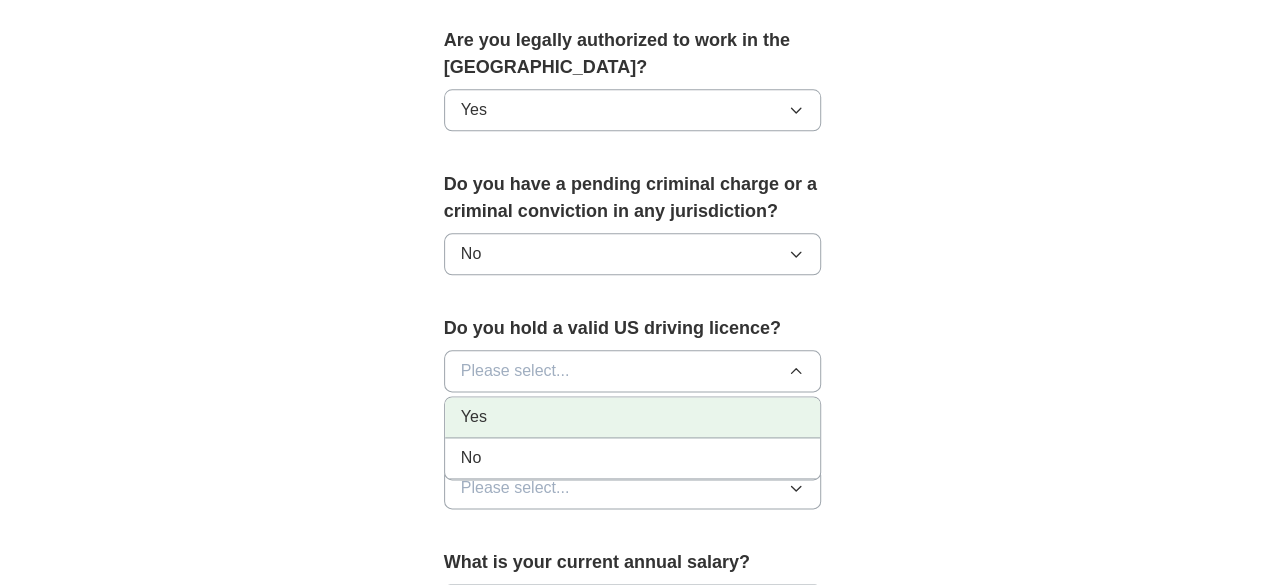 click on "Yes" at bounding box center (633, 417) 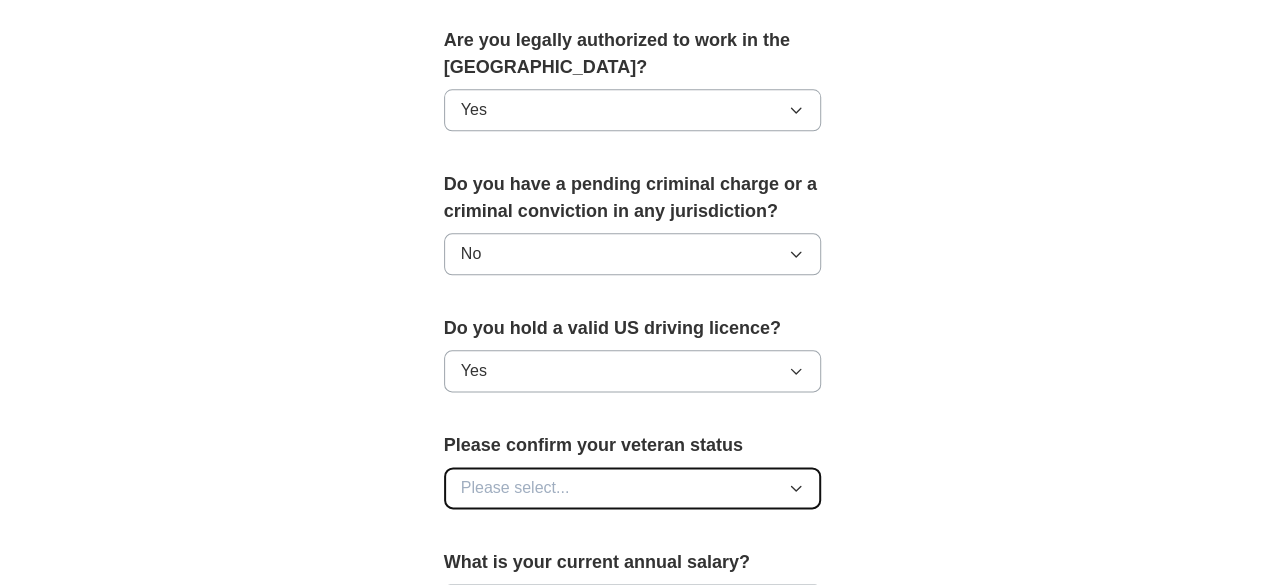 click on "Please select..." at bounding box center [633, 488] 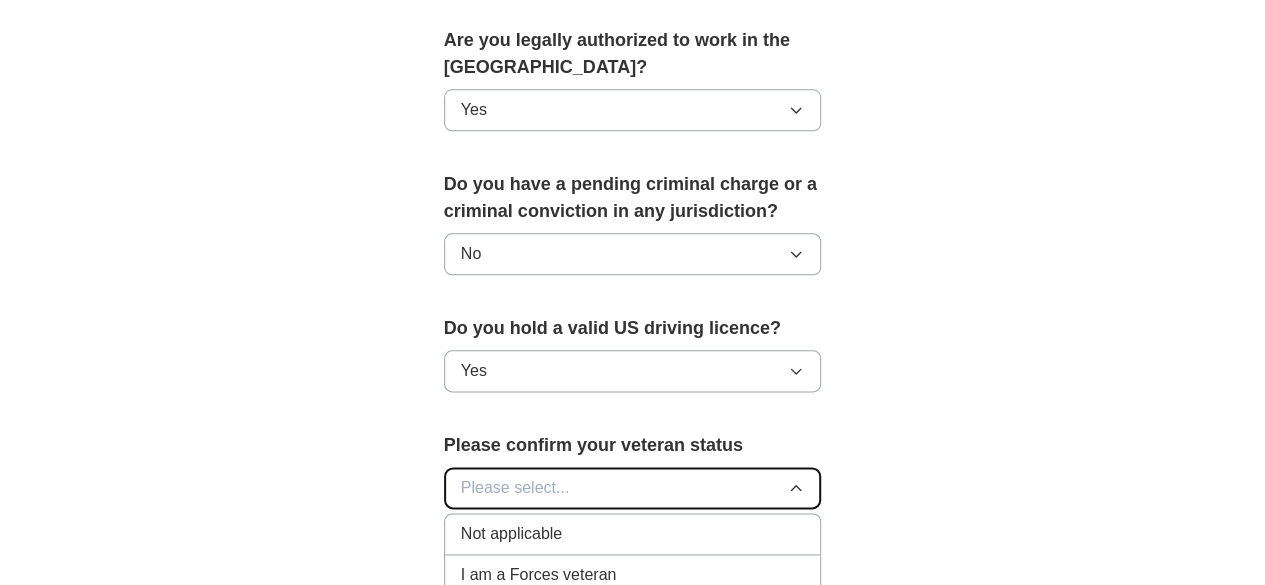 type 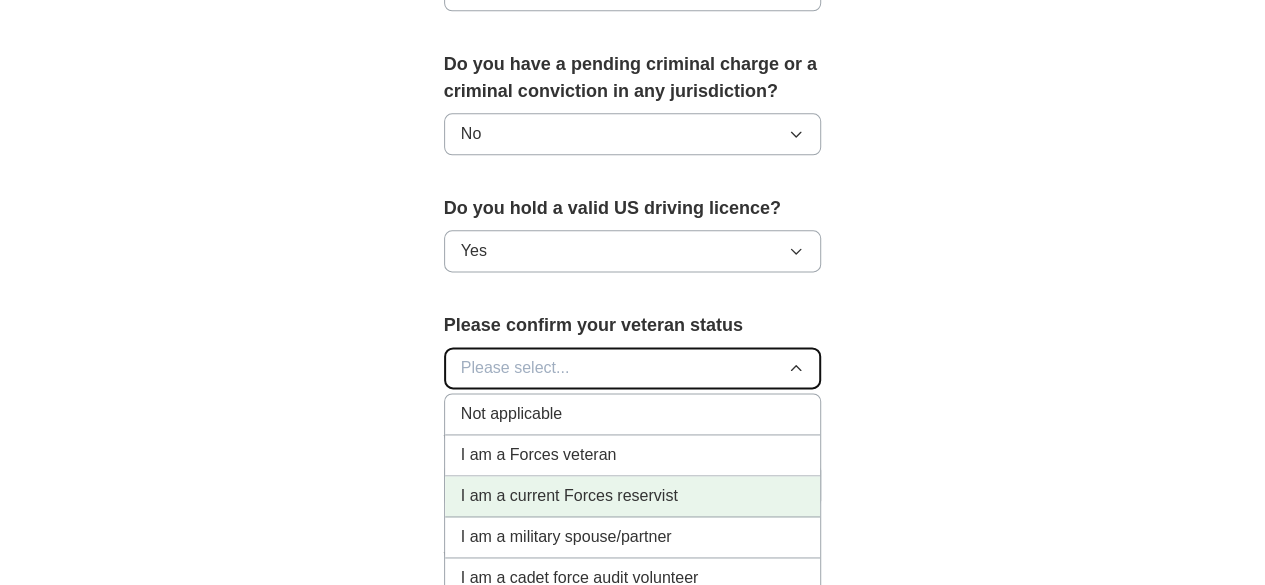 scroll, scrollTop: 1219, scrollLeft: 0, axis: vertical 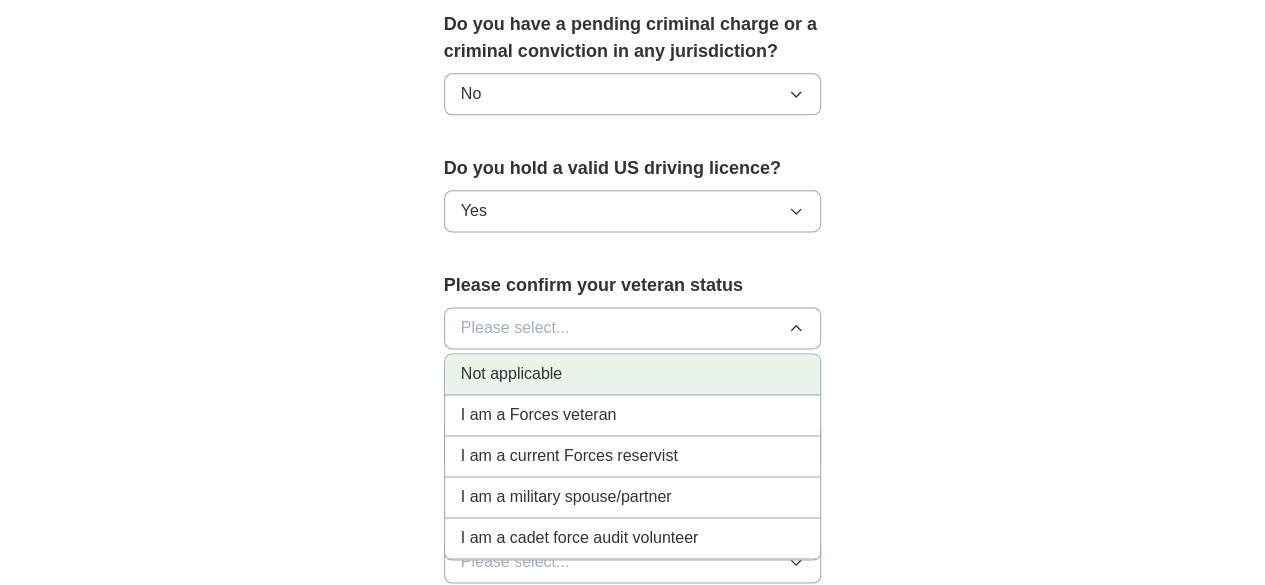 click on "Not applicable" at bounding box center [511, 374] 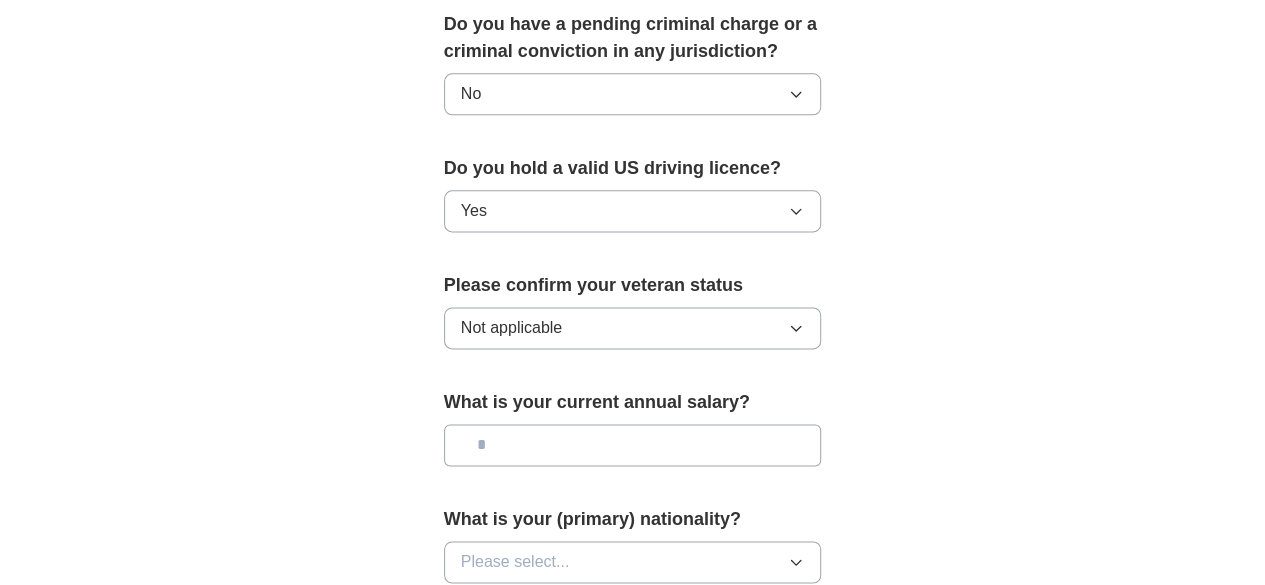 click at bounding box center (633, 445) 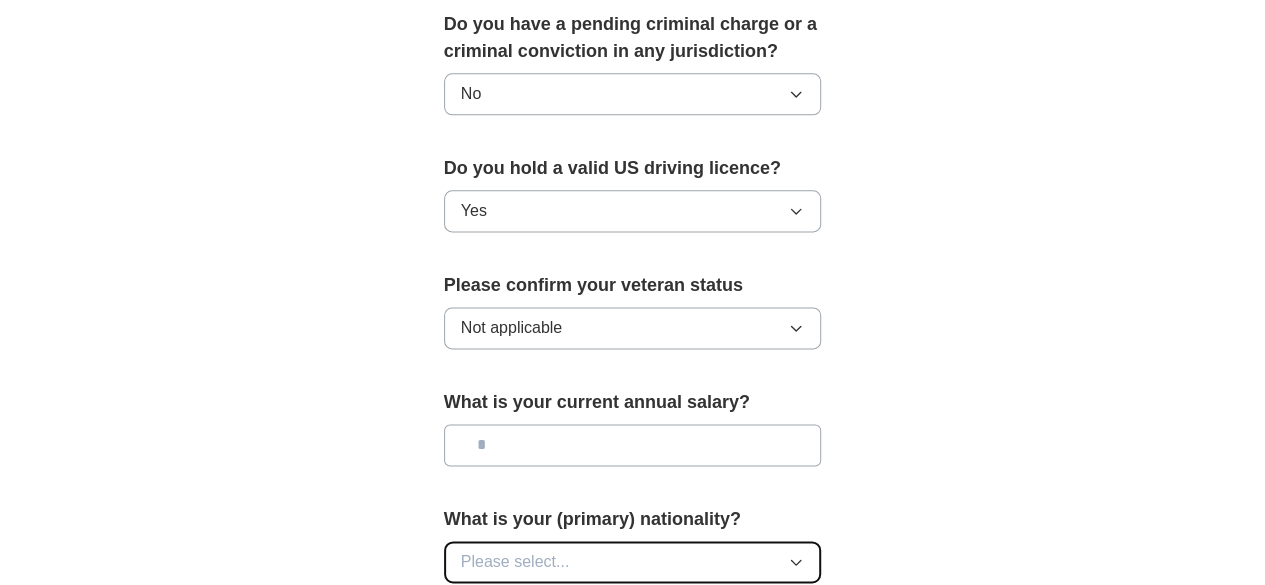 click on "Please select..." at bounding box center [633, 562] 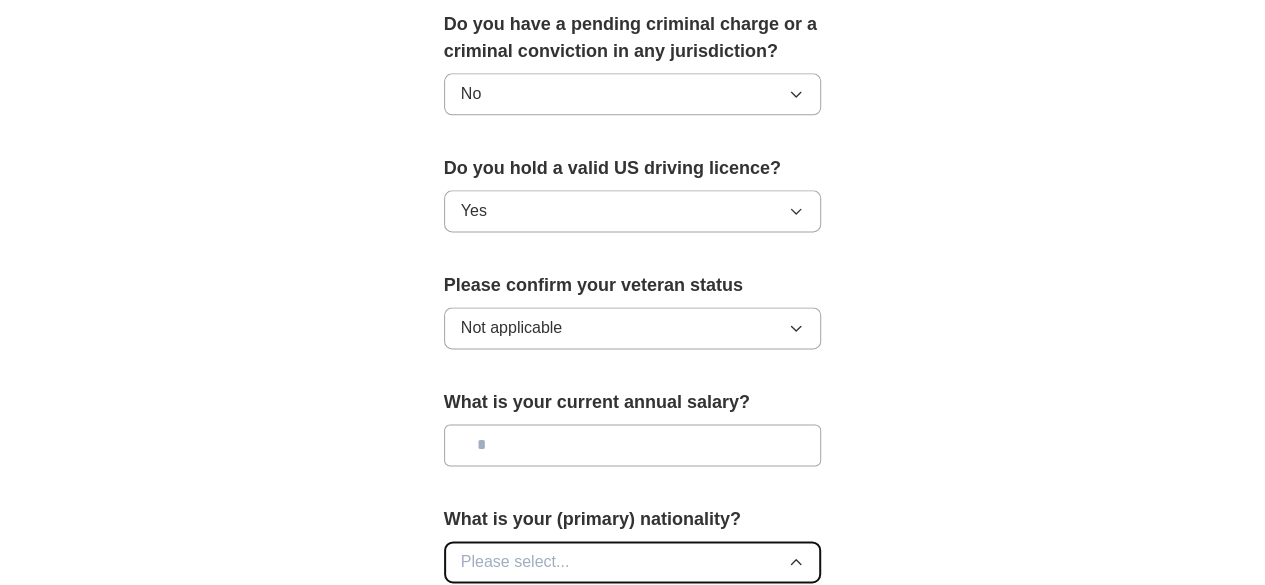 type 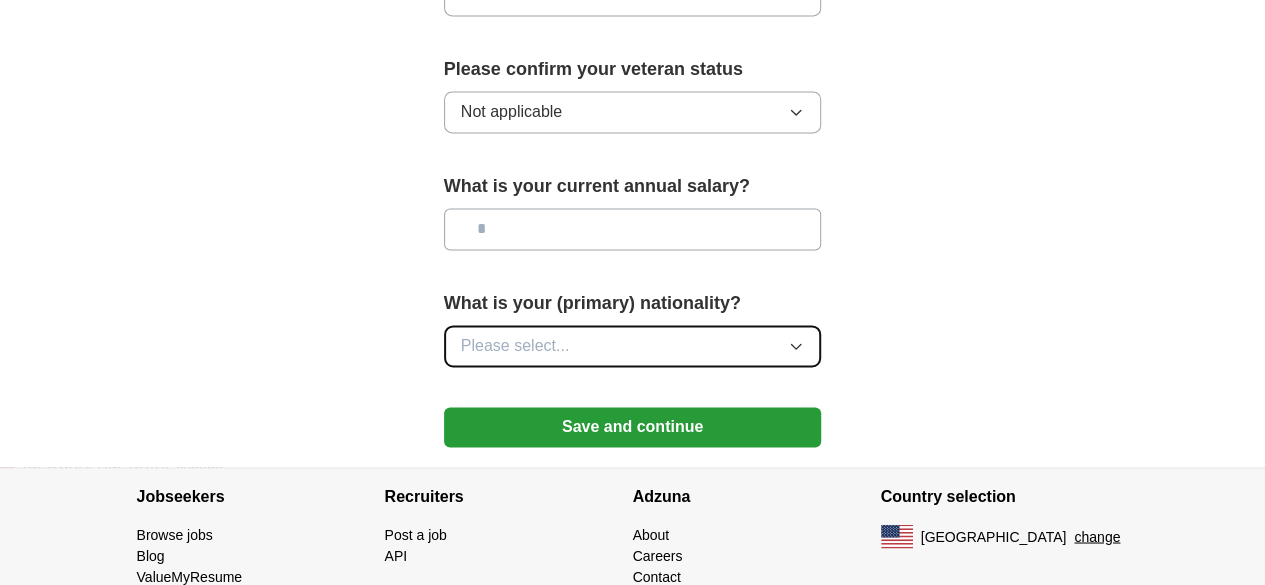 scroll, scrollTop: 1483, scrollLeft: 0, axis: vertical 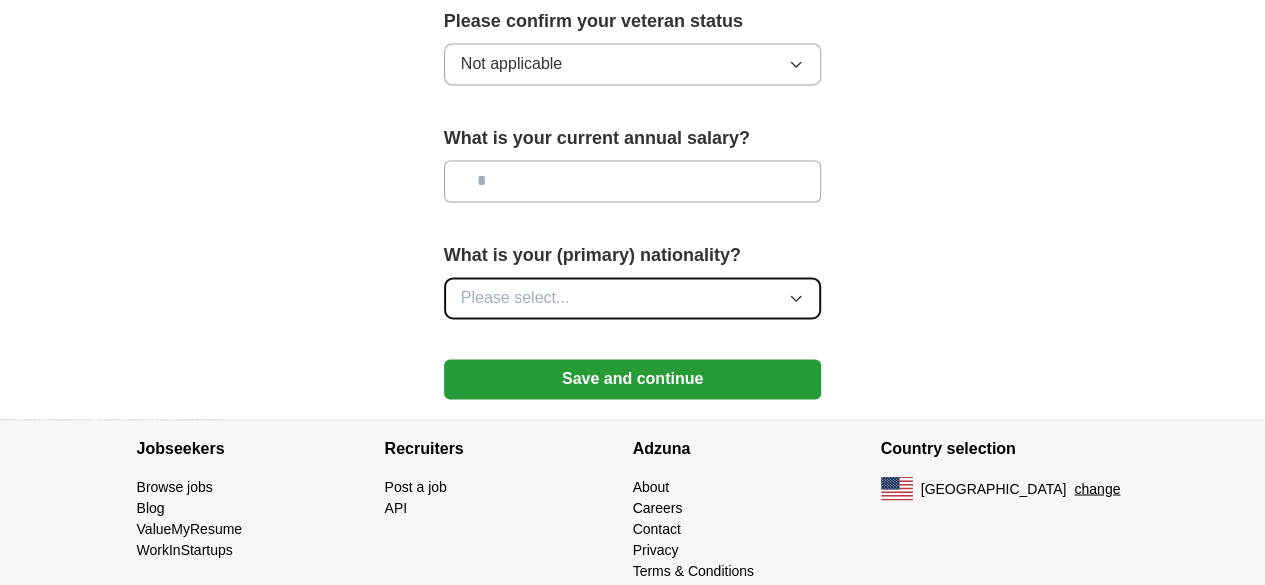 click on "Please select..." at bounding box center [633, 298] 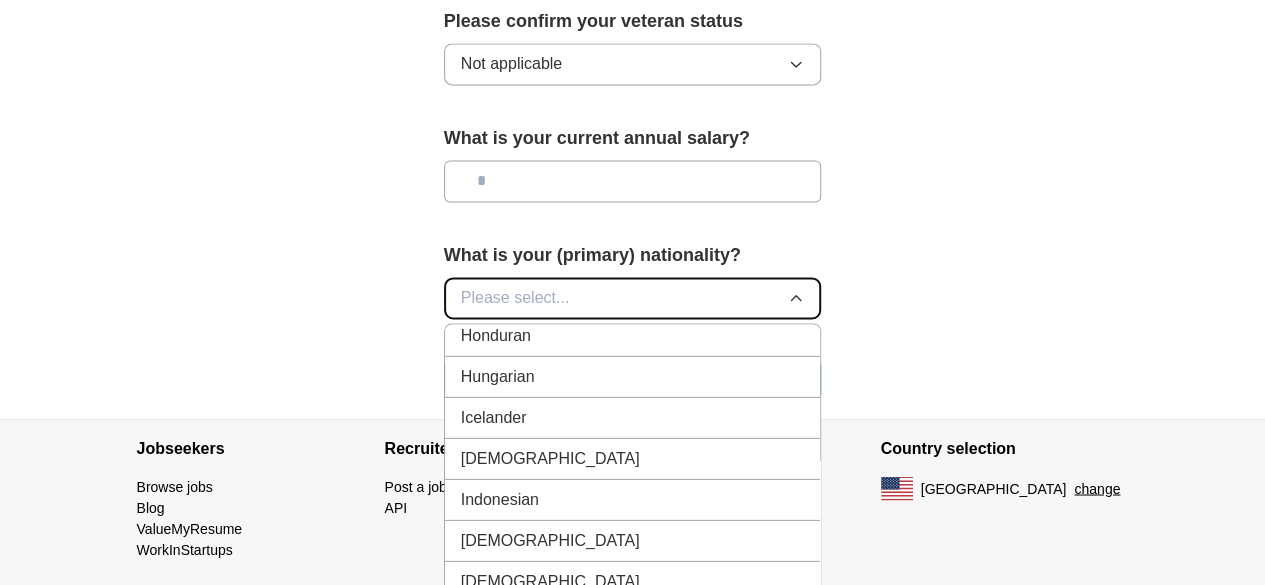 scroll, scrollTop: 3238, scrollLeft: 0, axis: vertical 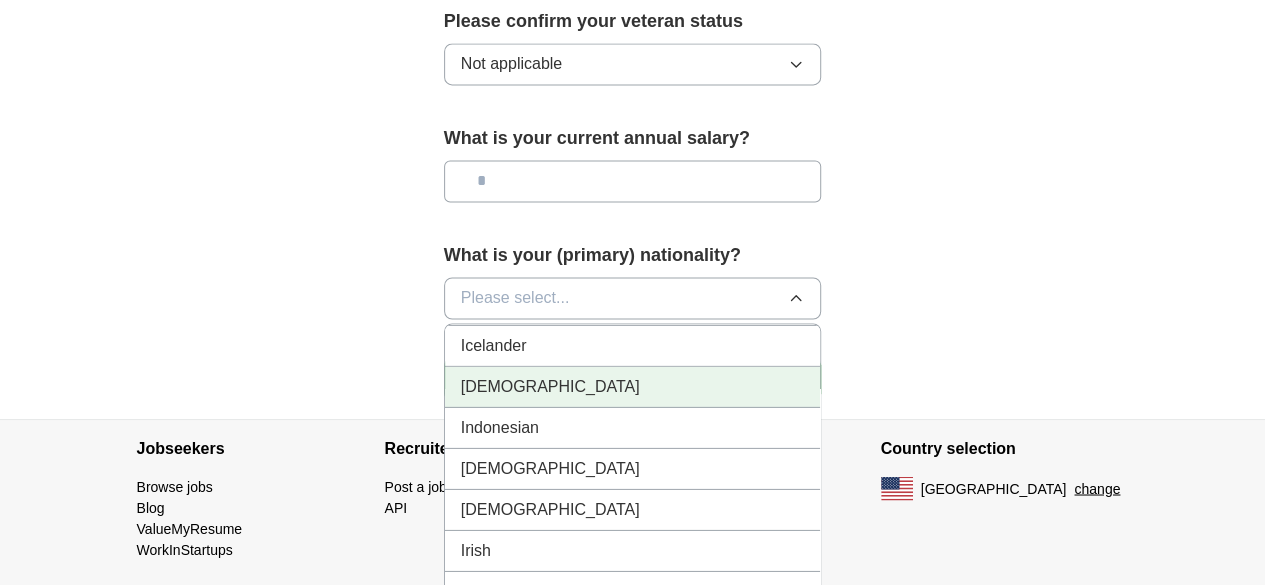 click on "[DEMOGRAPHIC_DATA]" at bounding box center (633, 386) 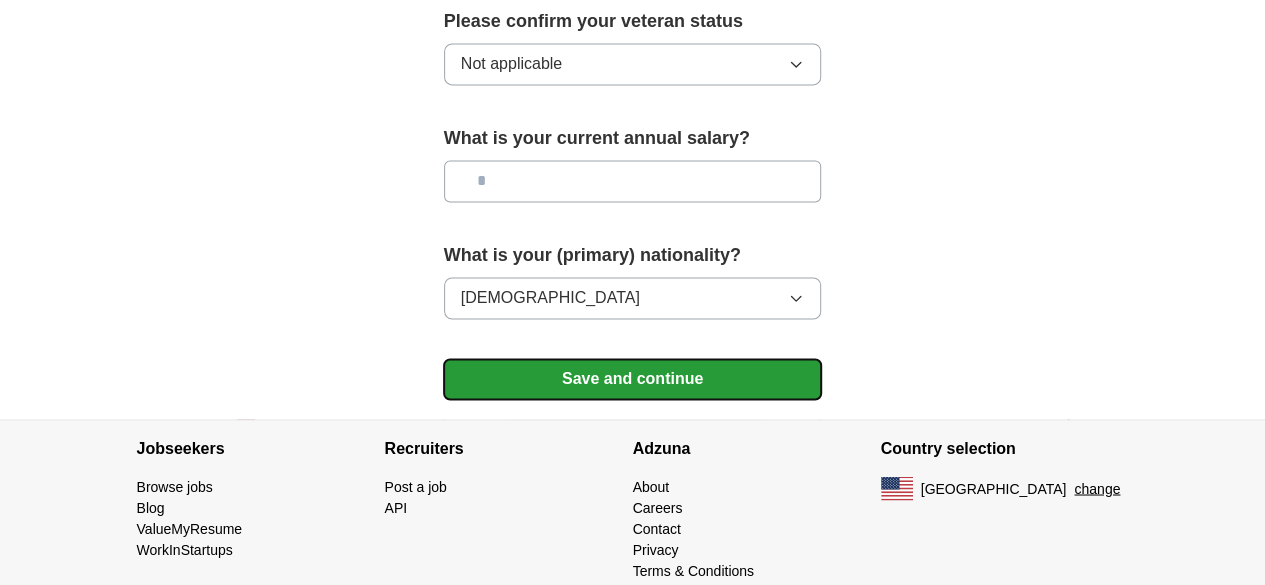 click on "Save and continue" at bounding box center [633, 379] 